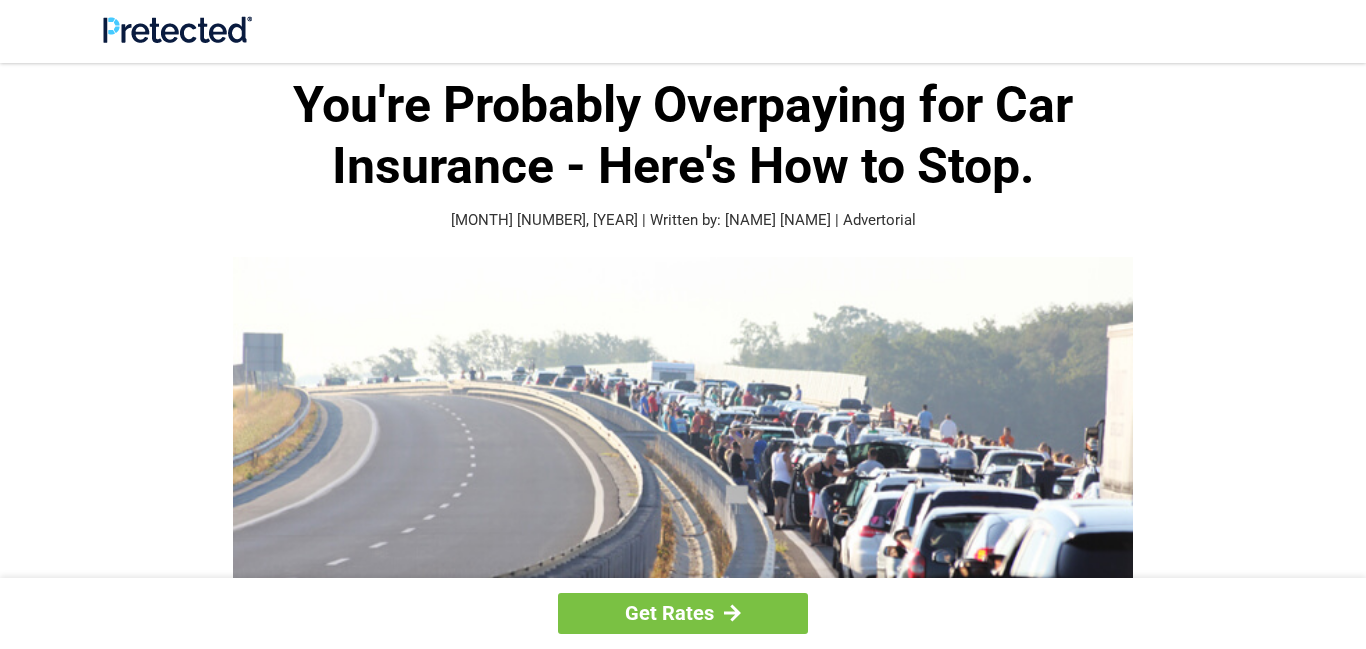 scroll, scrollTop: 0, scrollLeft: 0, axis: both 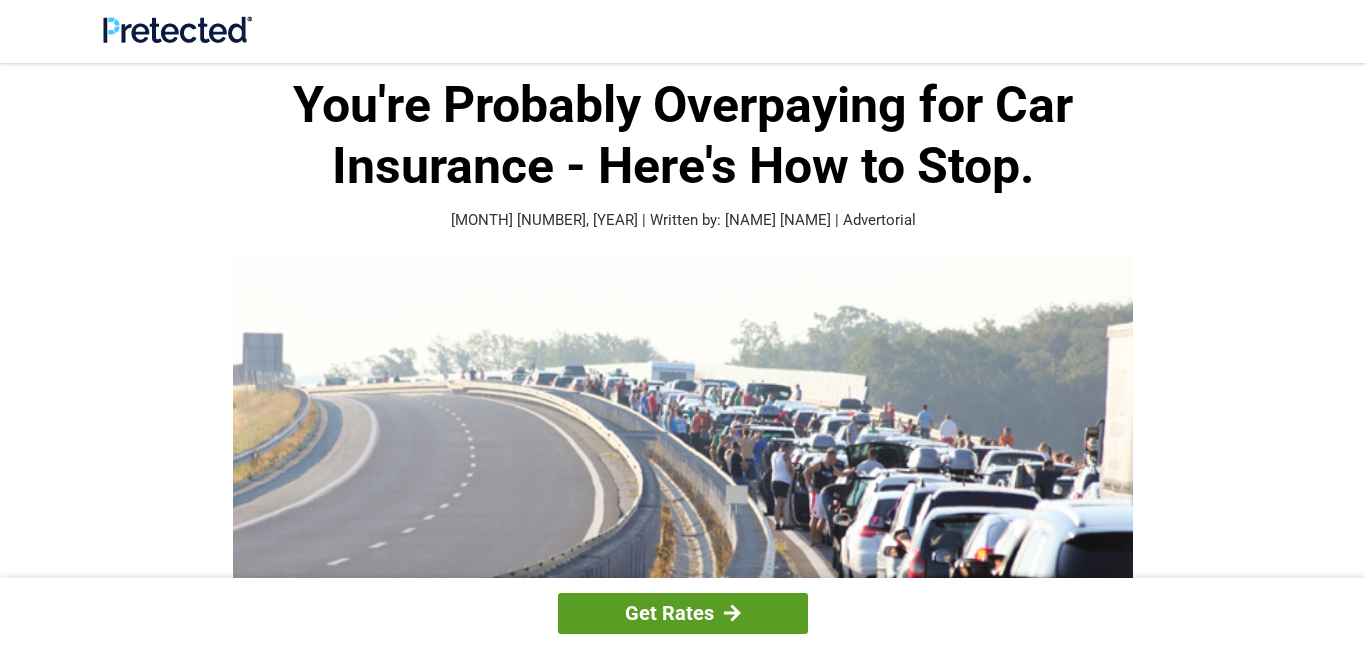 click on "Get Rates" at bounding box center [683, 613] 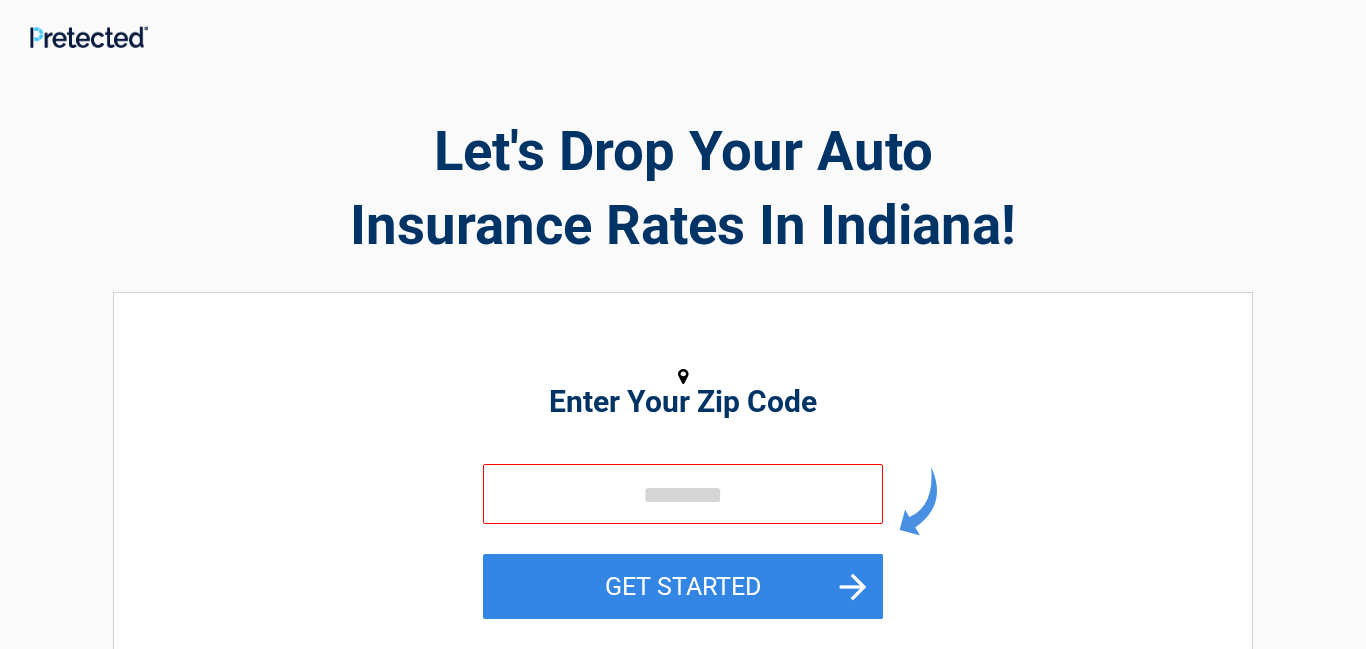 scroll, scrollTop: 65, scrollLeft: 0, axis: vertical 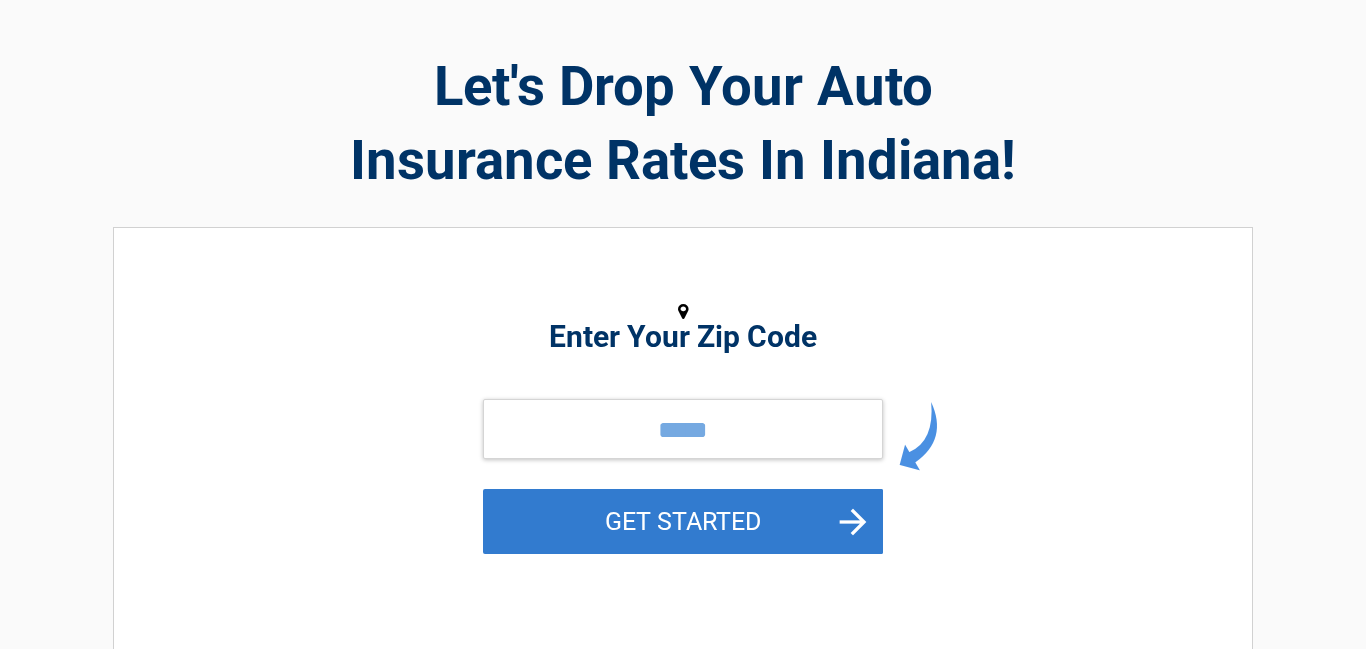 type on "*****" 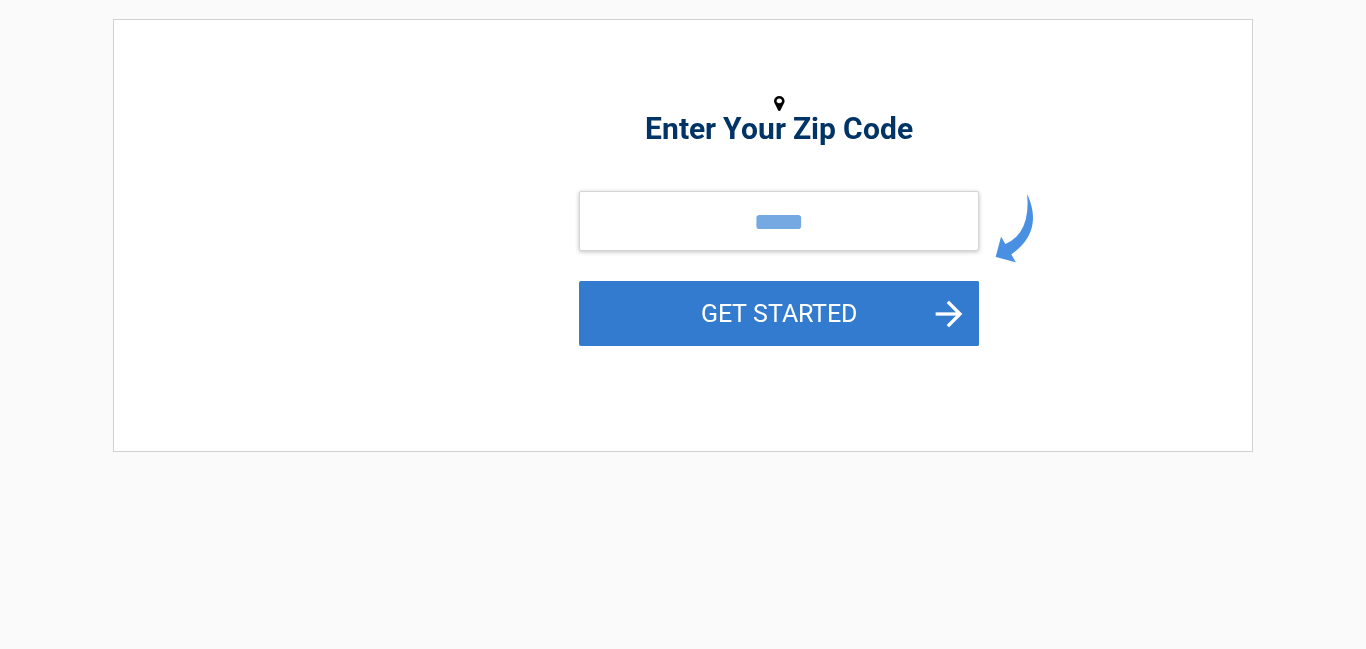 scroll, scrollTop: 0, scrollLeft: 0, axis: both 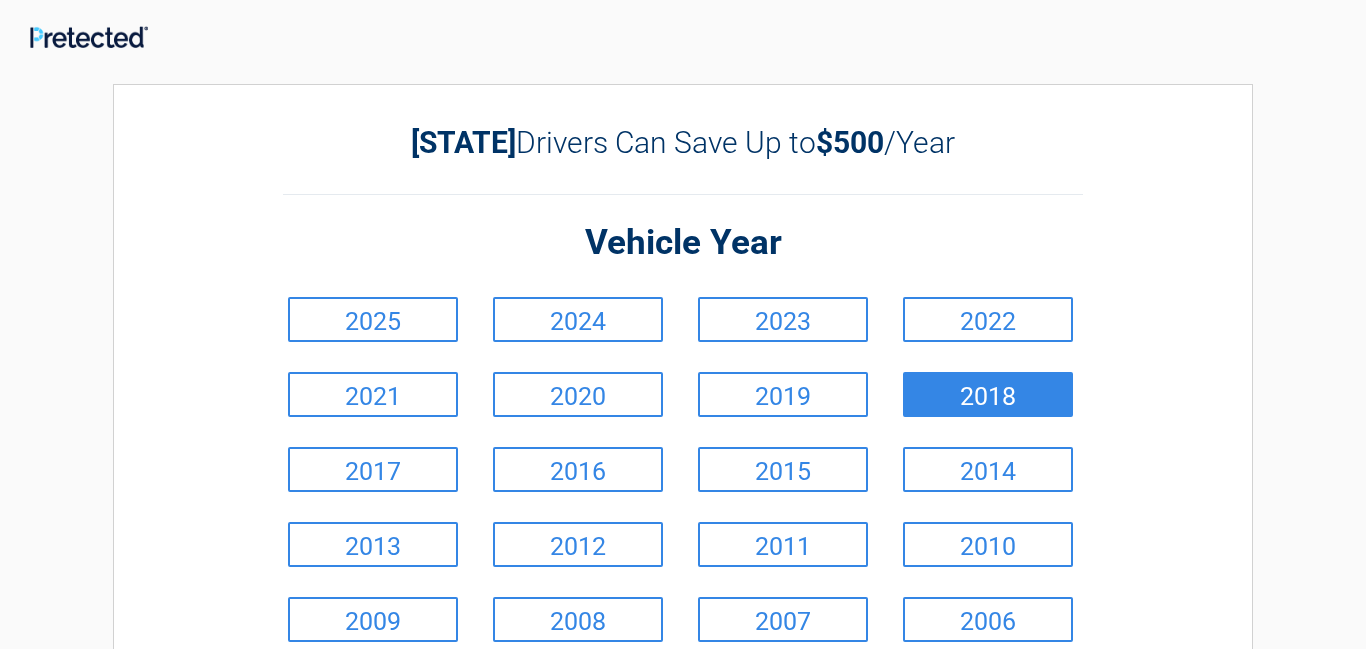 click on "2018" at bounding box center [988, 394] 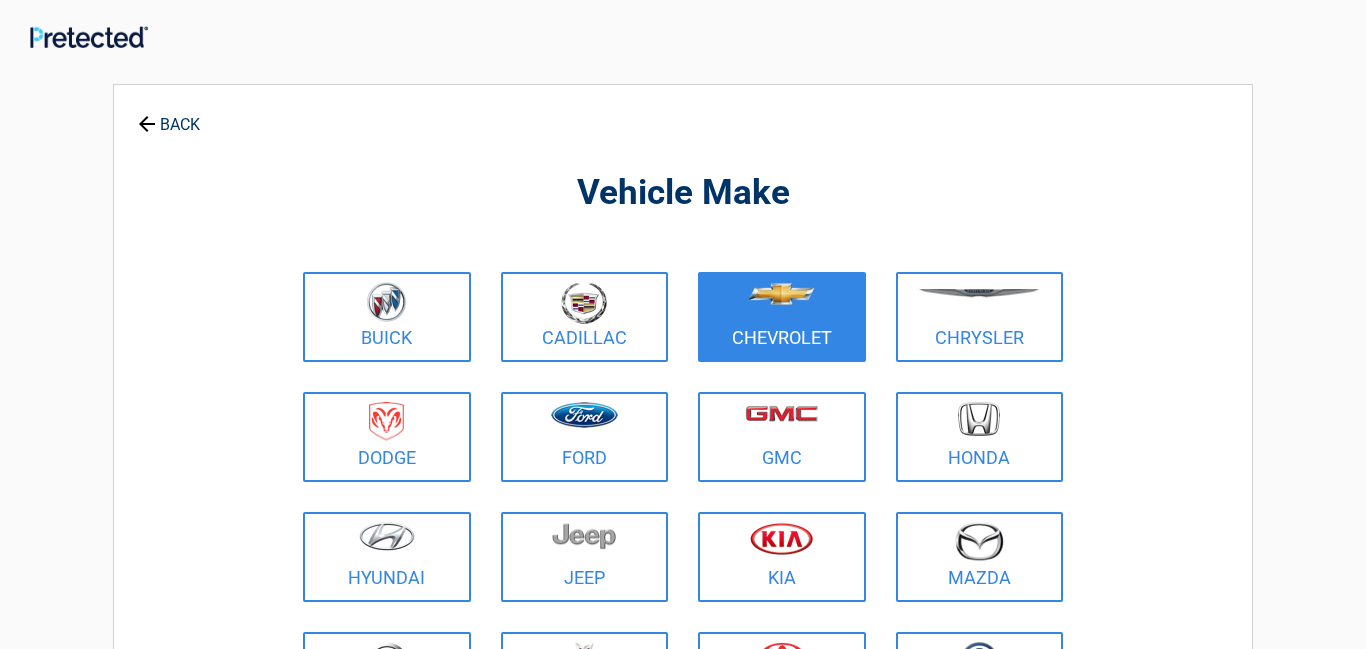 click at bounding box center [782, 304] 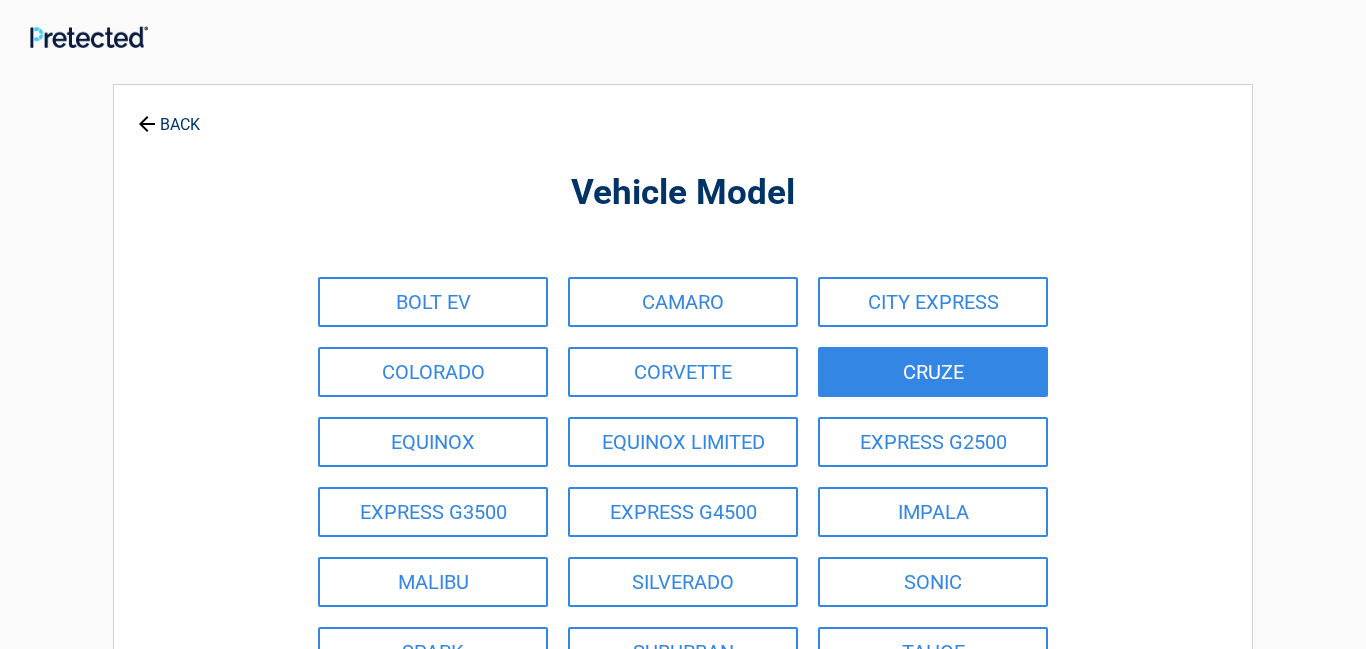 click on "CRUZE" at bounding box center (933, 372) 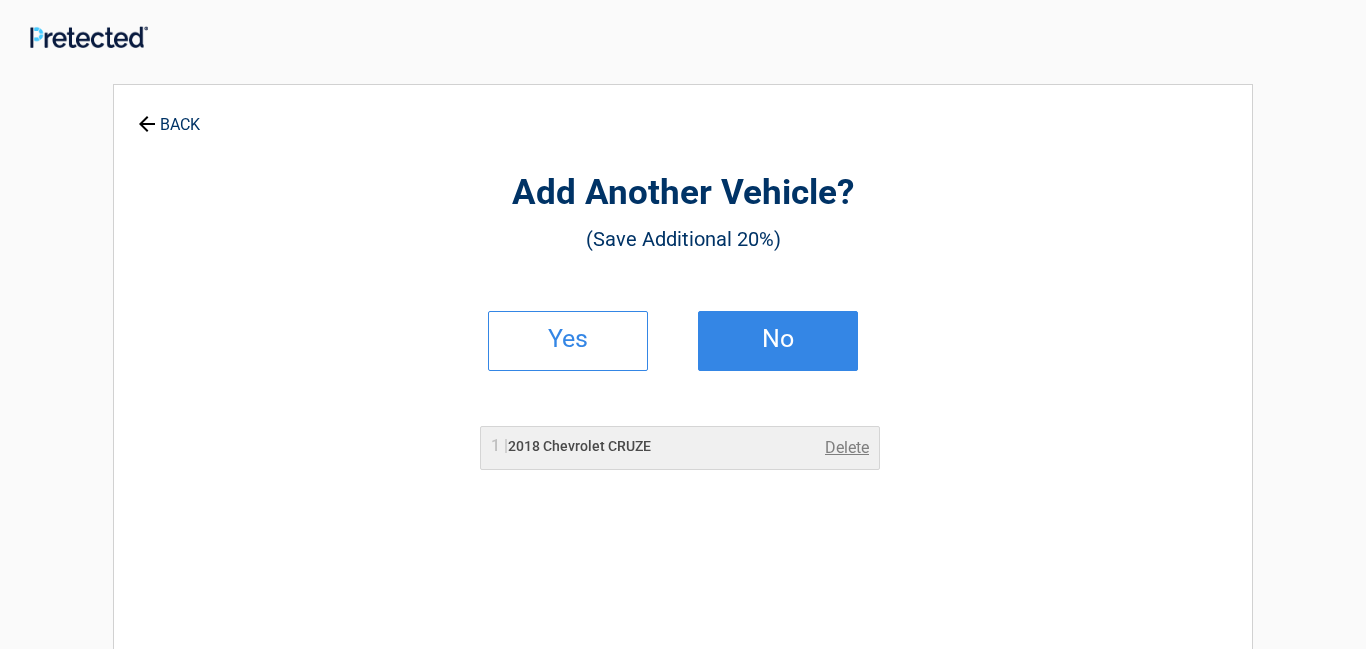 click on "No" at bounding box center [778, 339] 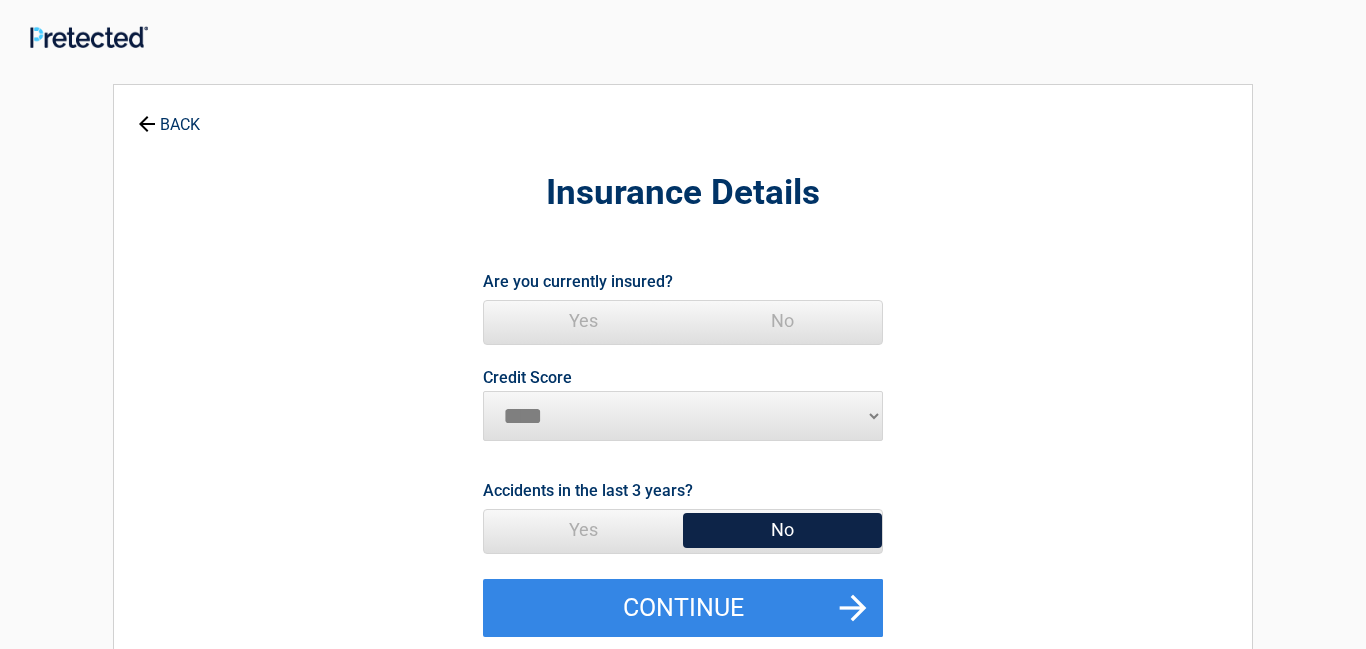 click on "*********
****
*******
****" at bounding box center (683, 416) 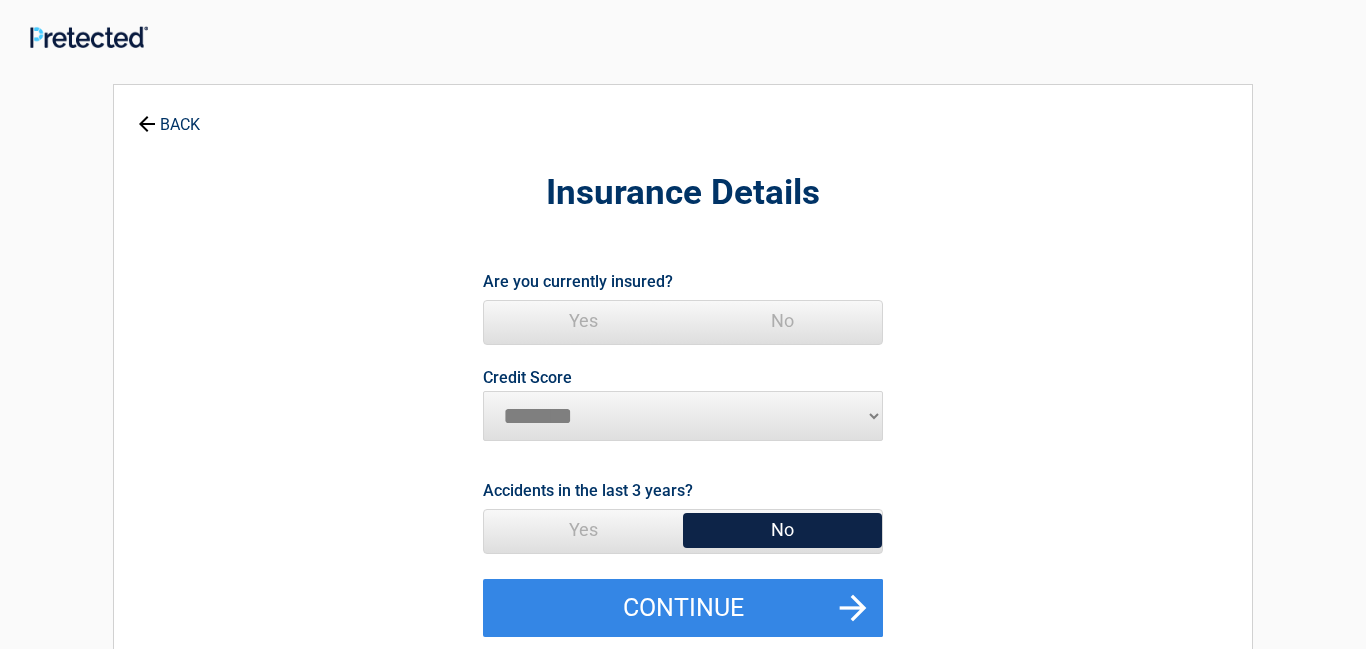 click on "*********
****
*******
****" at bounding box center (683, 416) 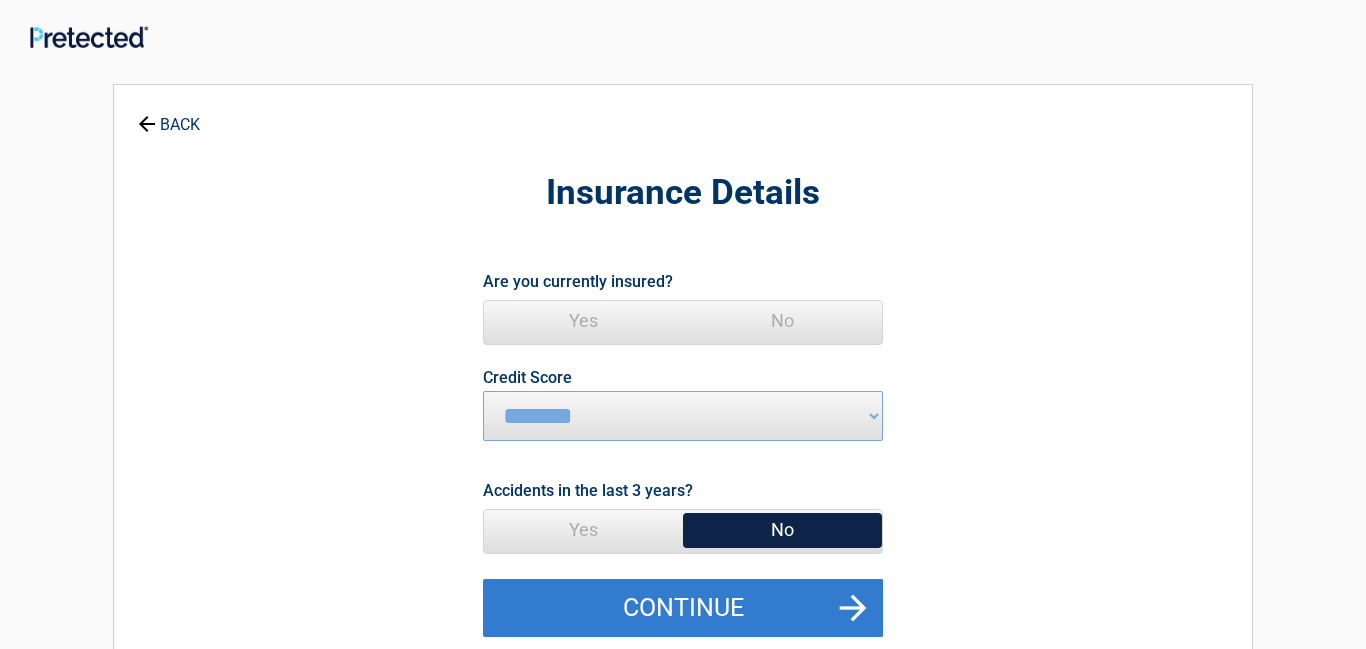 click on "Continue" at bounding box center [683, 608] 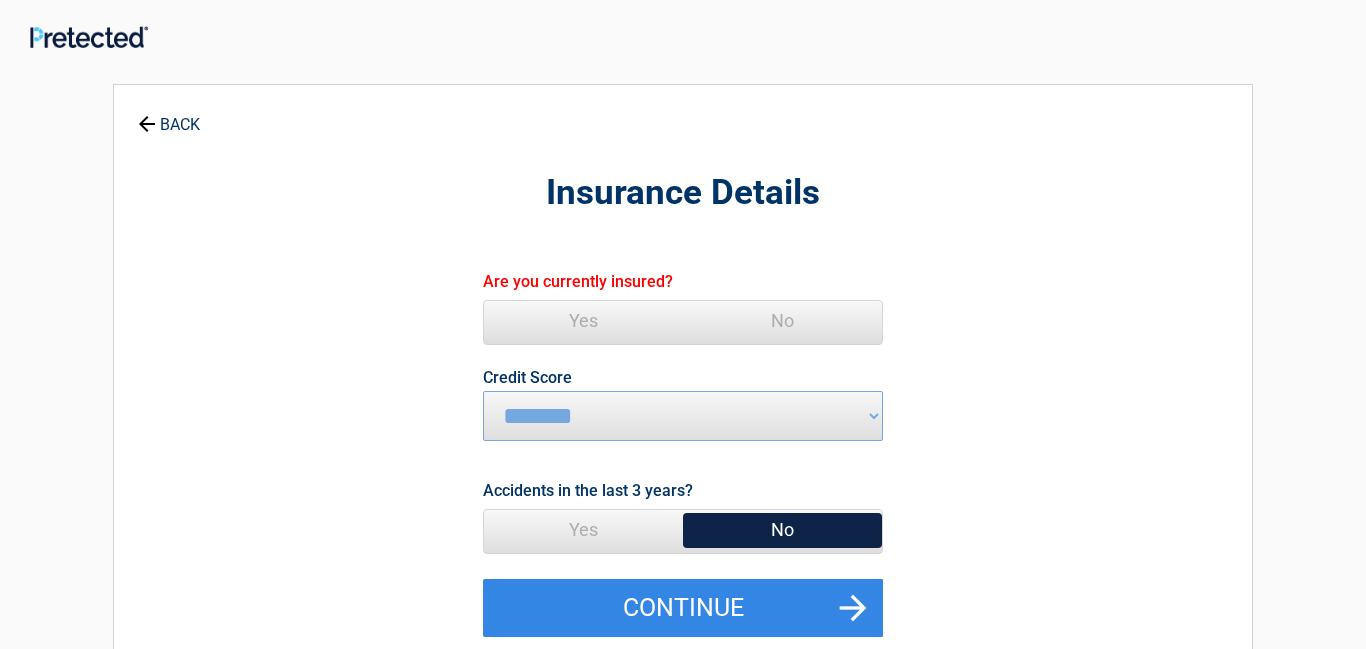 click on "Yes" at bounding box center (583, 321) 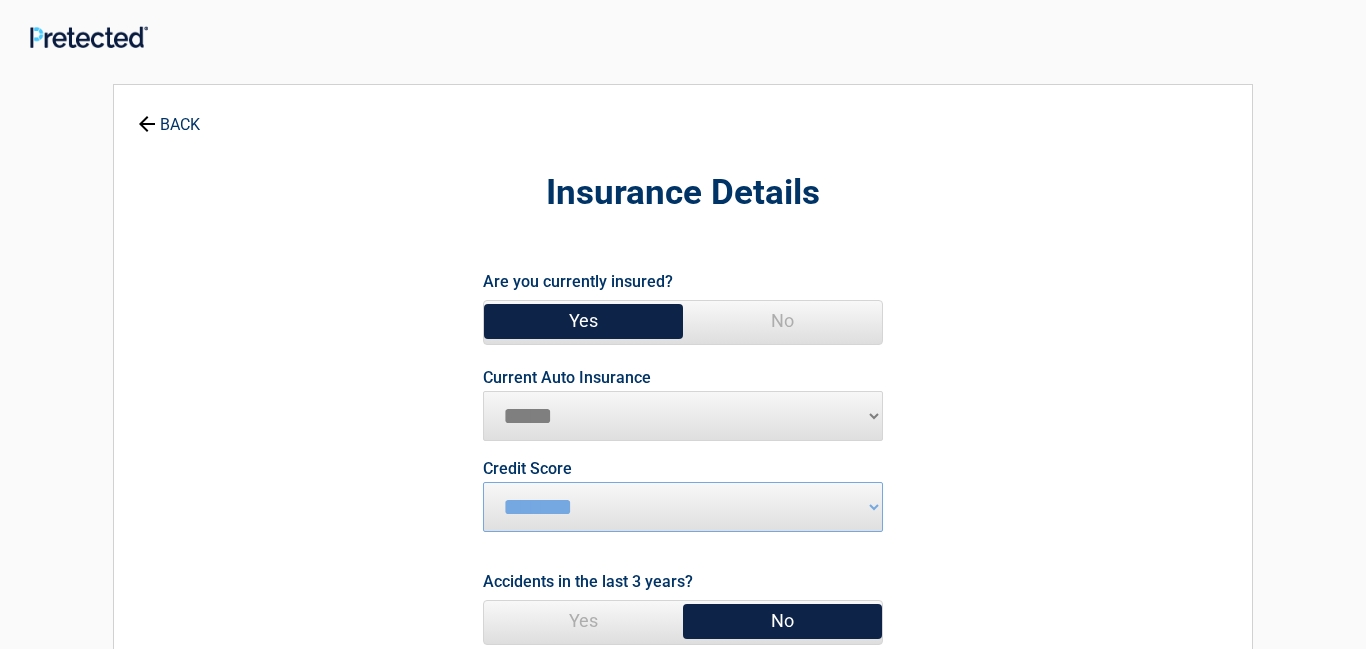 click on "*********
****
*******
****" at bounding box center [683, 507] 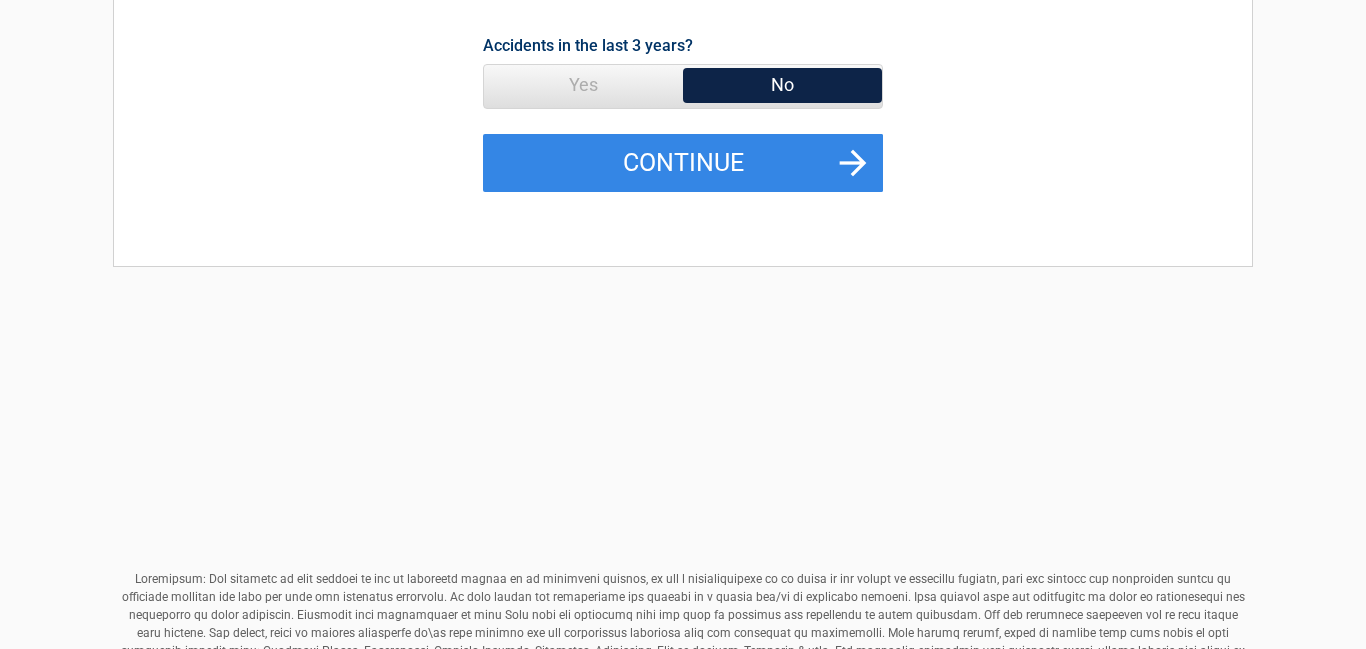 scroll, scrollTop: 554, scrollLeft: 0, axis: vertical 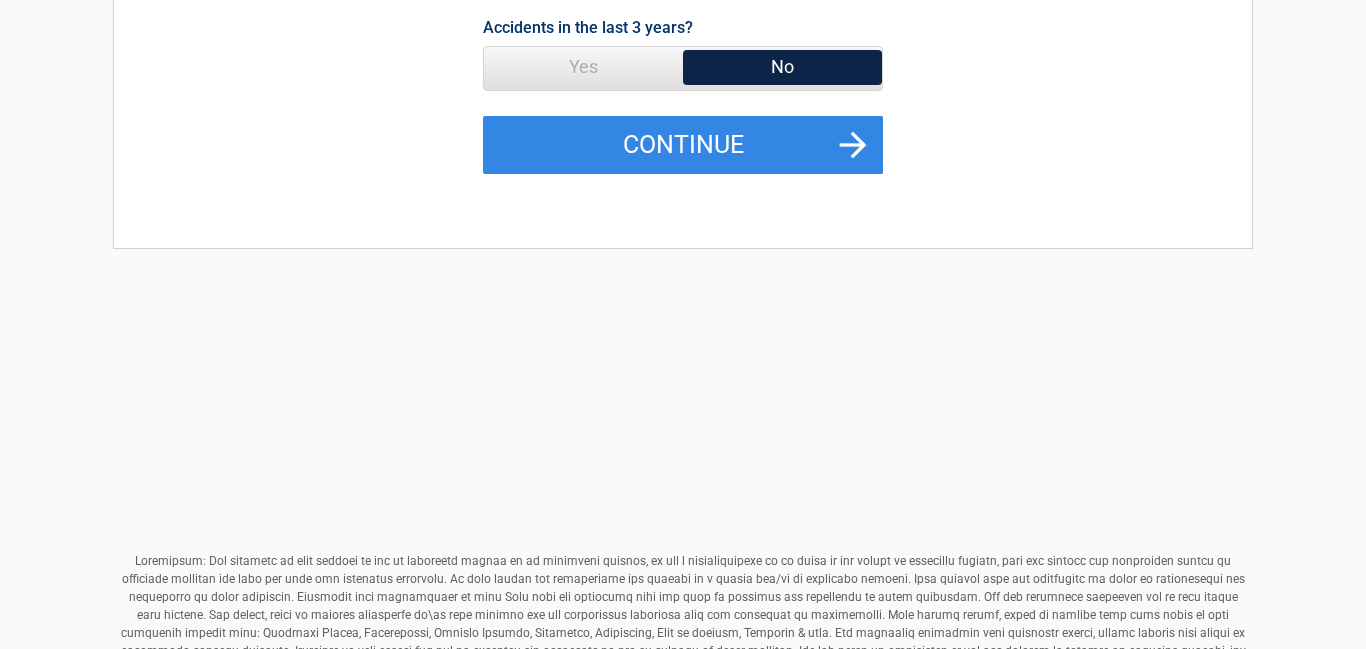 click on "No" at bounding box center [782, 67] 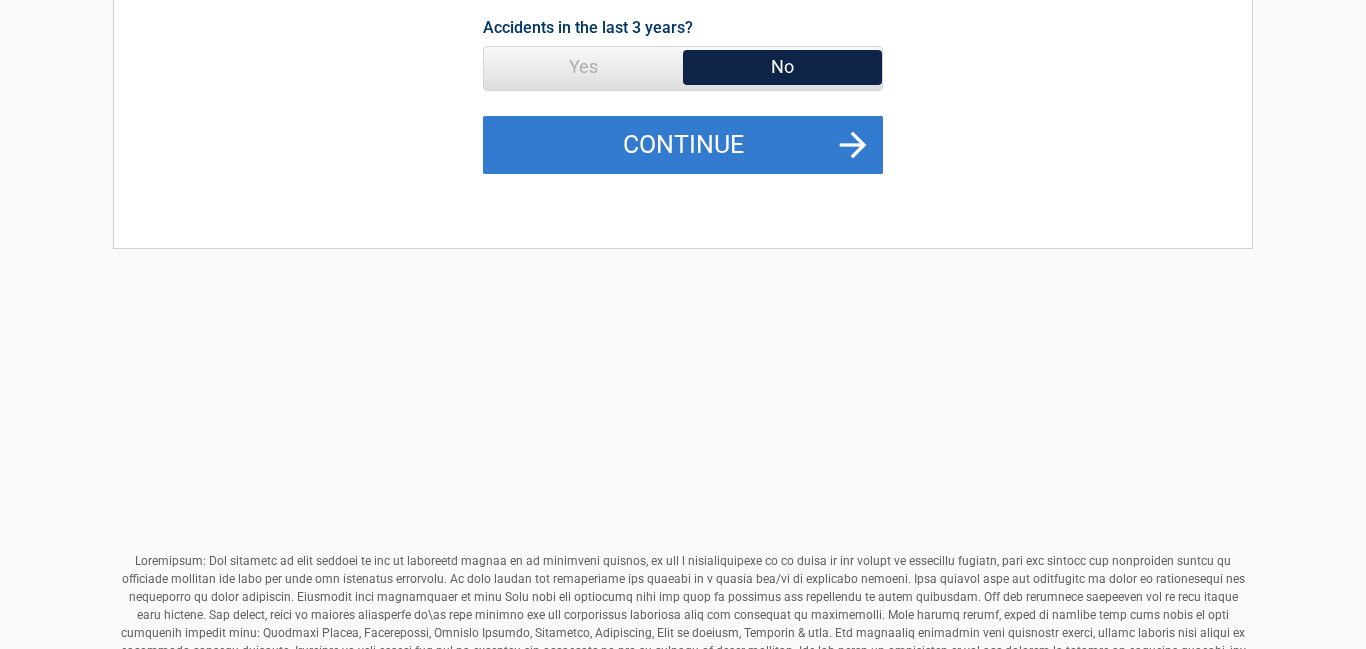 click on "Continue" at bounding box center (683, 145) 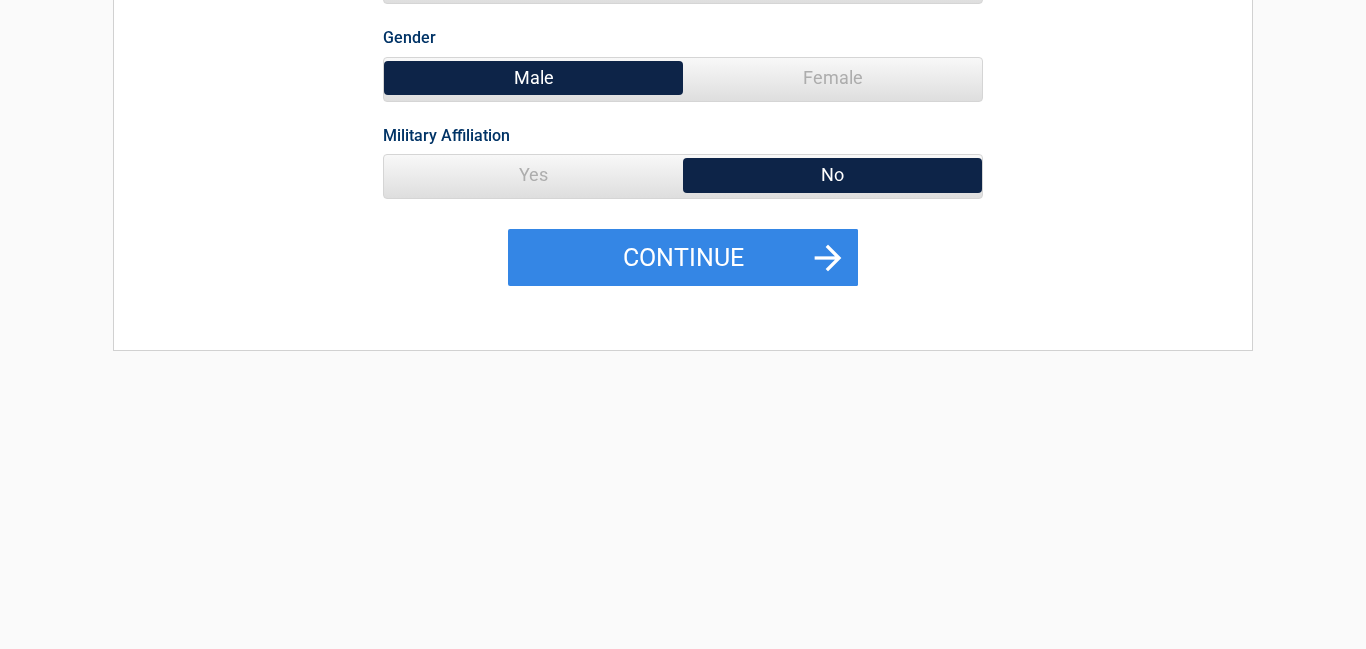 scroll, scrollTop: 0, scrollLeft: 0, axis: both 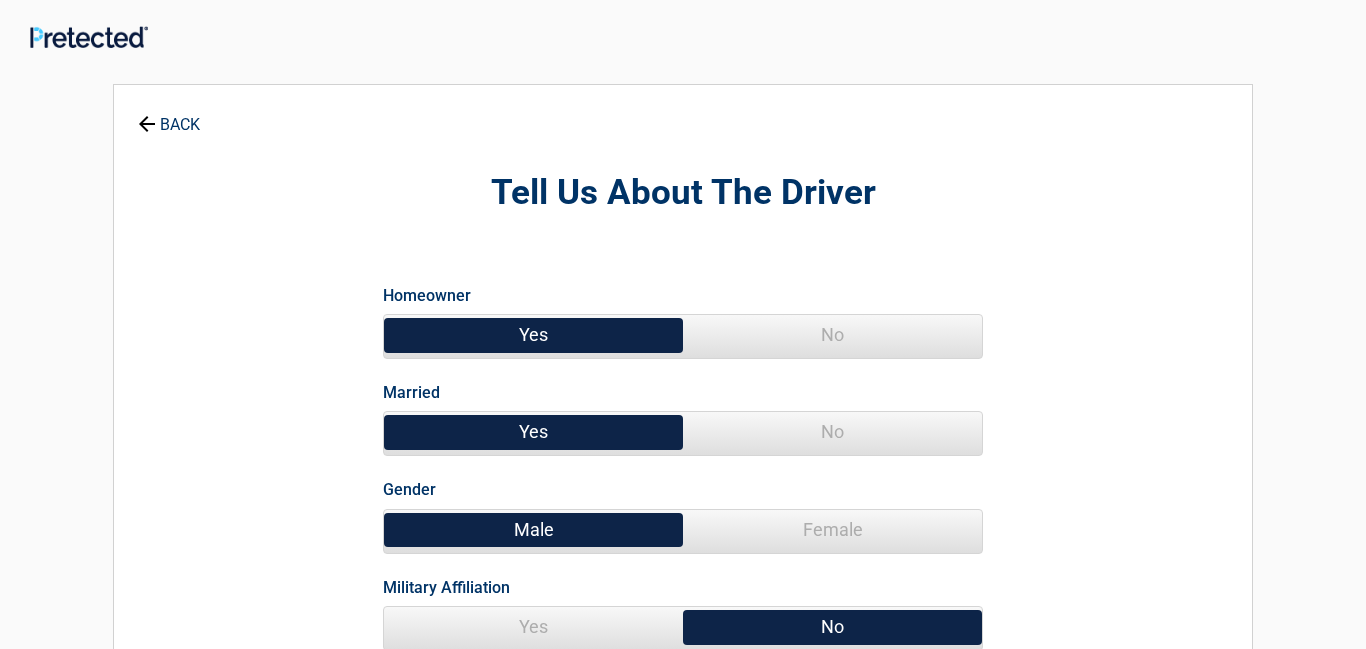 click on "No" at bounding box center [832, 432] 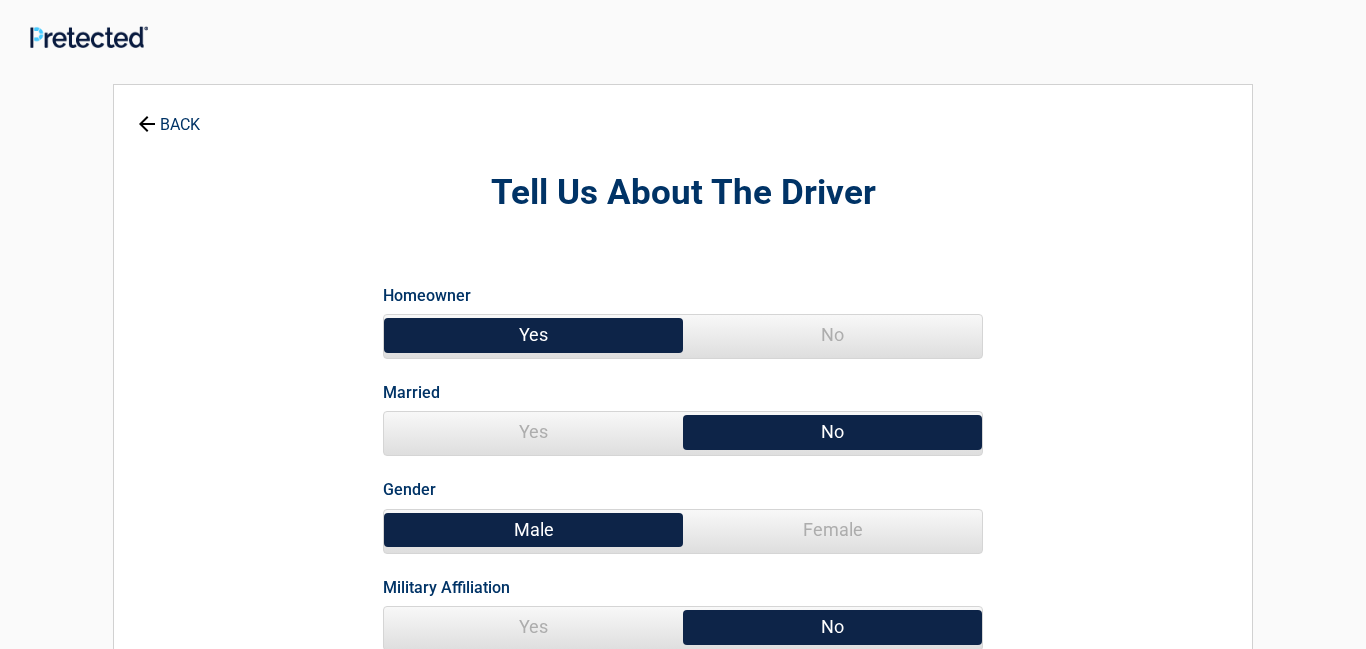 click on "Military Affiliation
Yes
No" at bounding box center (683, 607) 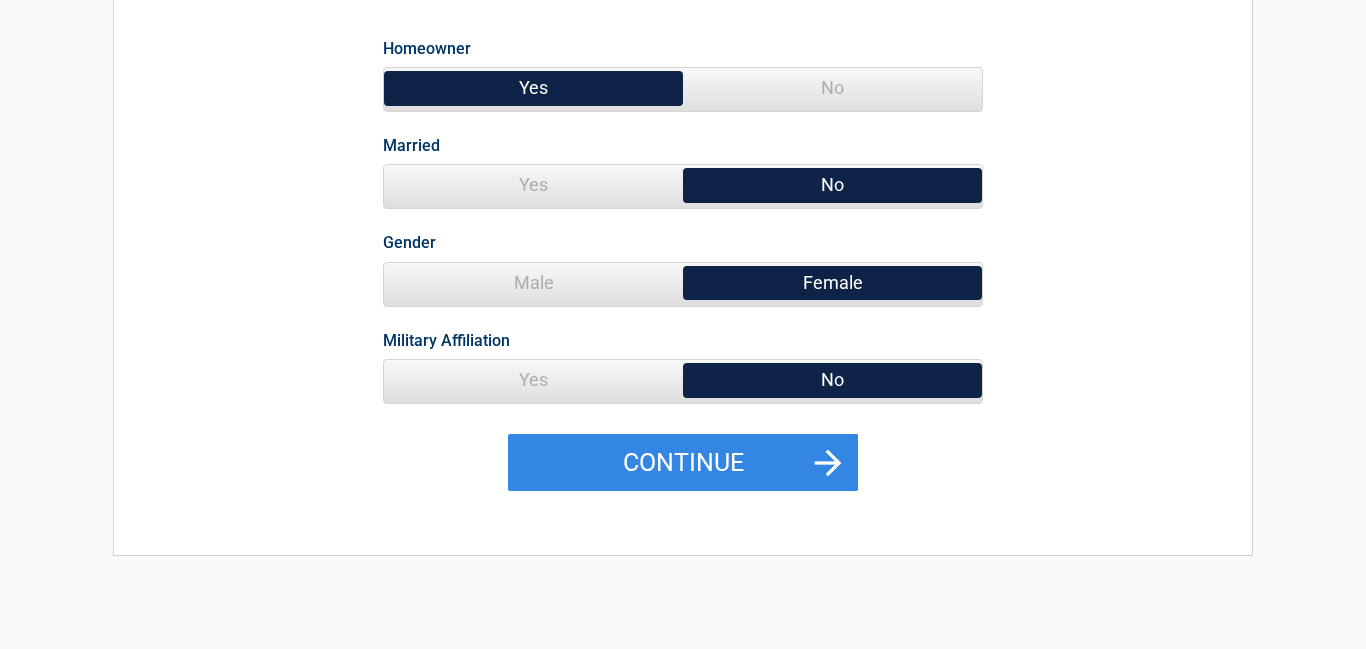 scroll, scrollTop: 251, scrollLeft: 0, axis: vertical 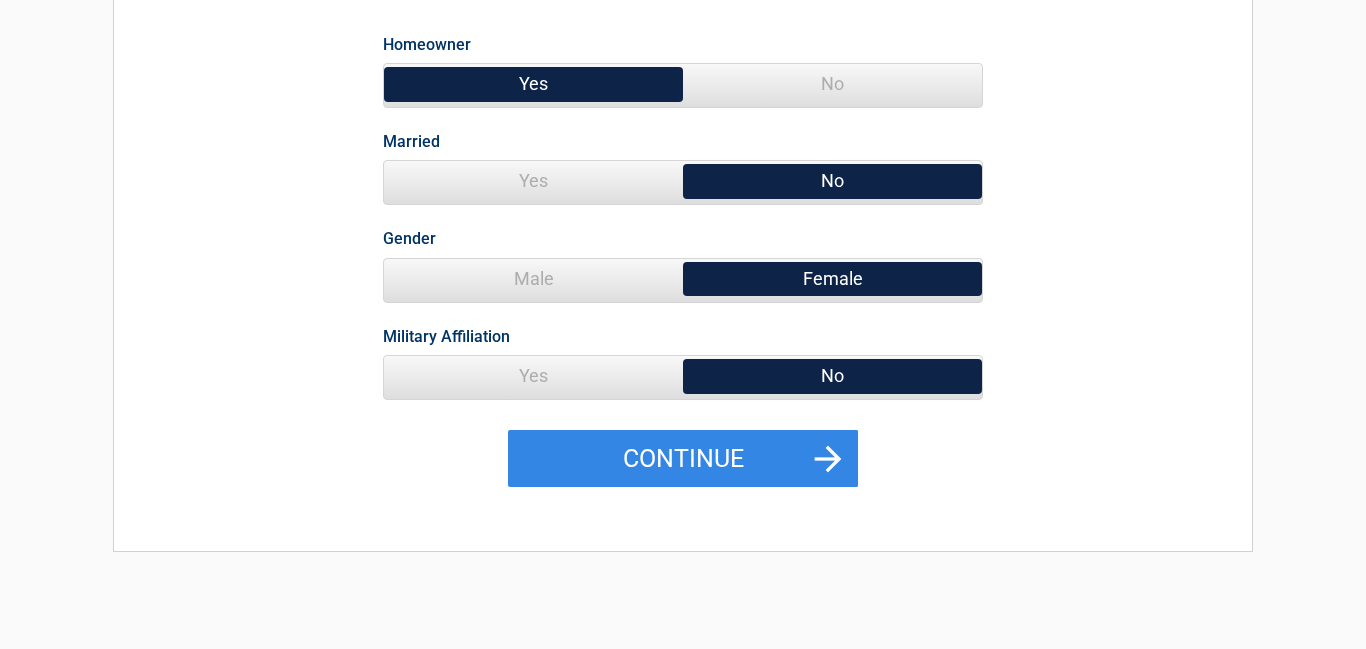 click on "No" at bounding box center (832, 376) 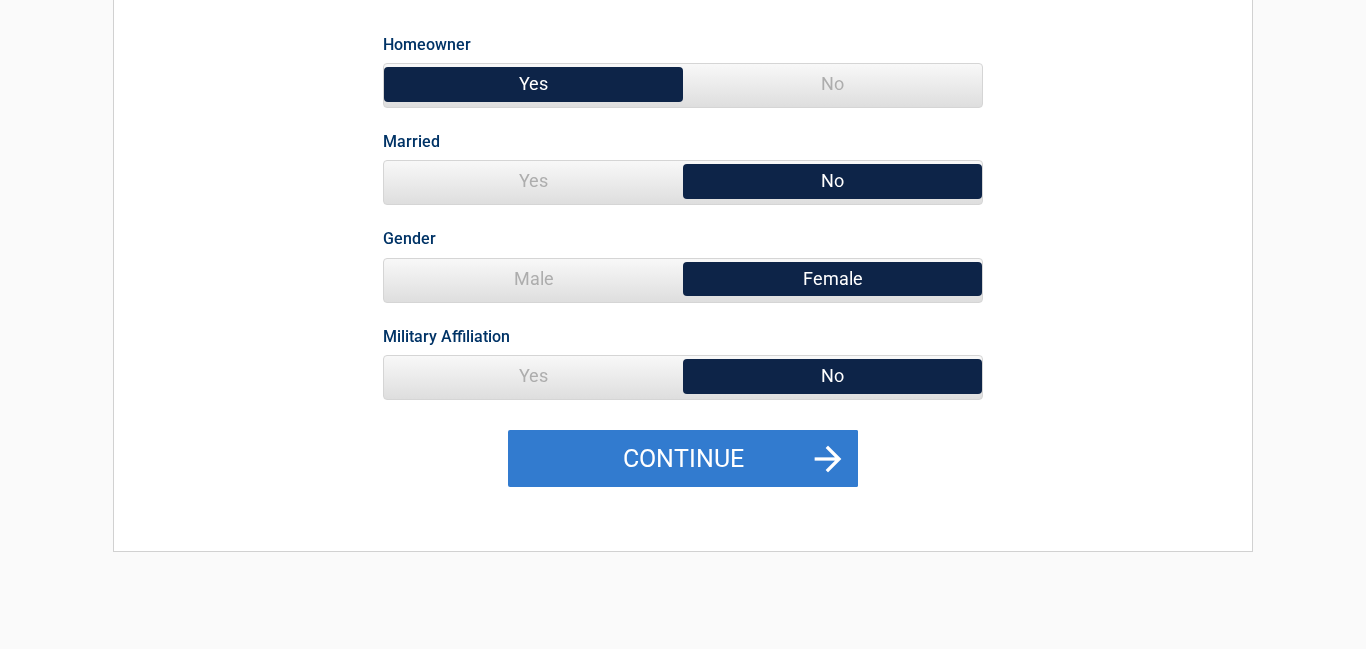 click on "Continue" at bounding box center [683, 459] 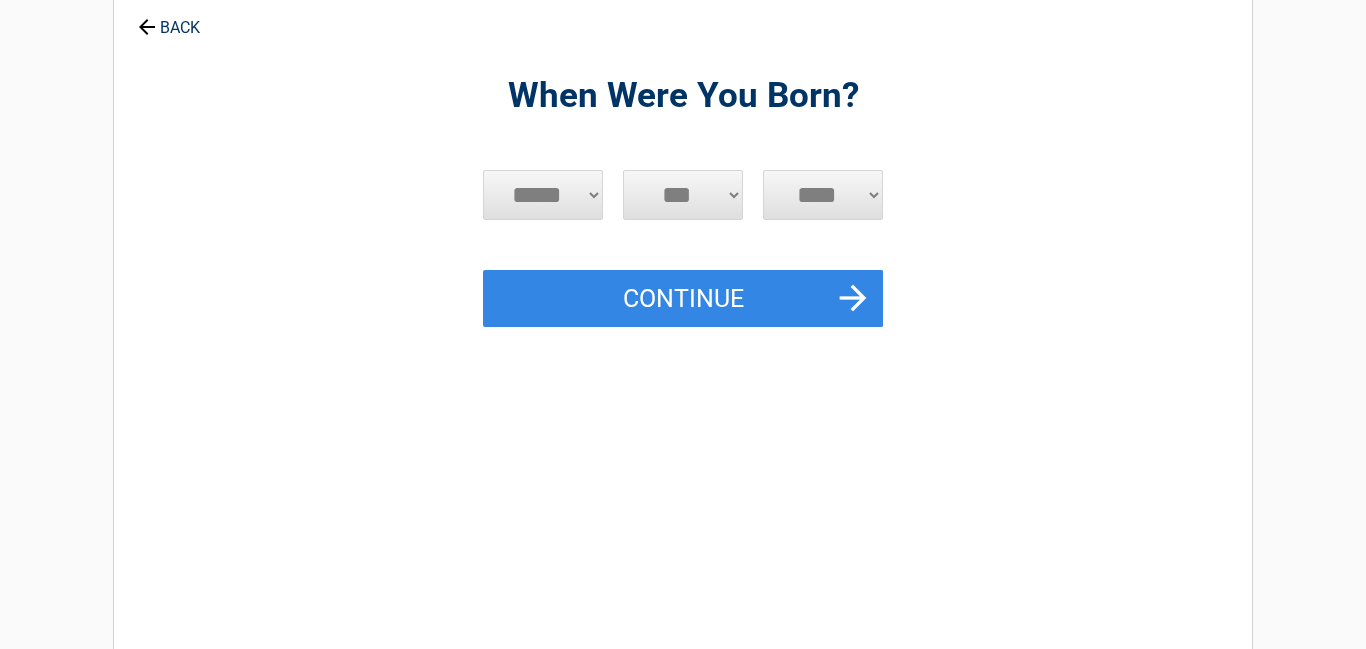 scroll, scrollTop: 0, scrollLeft: 0, axis: both 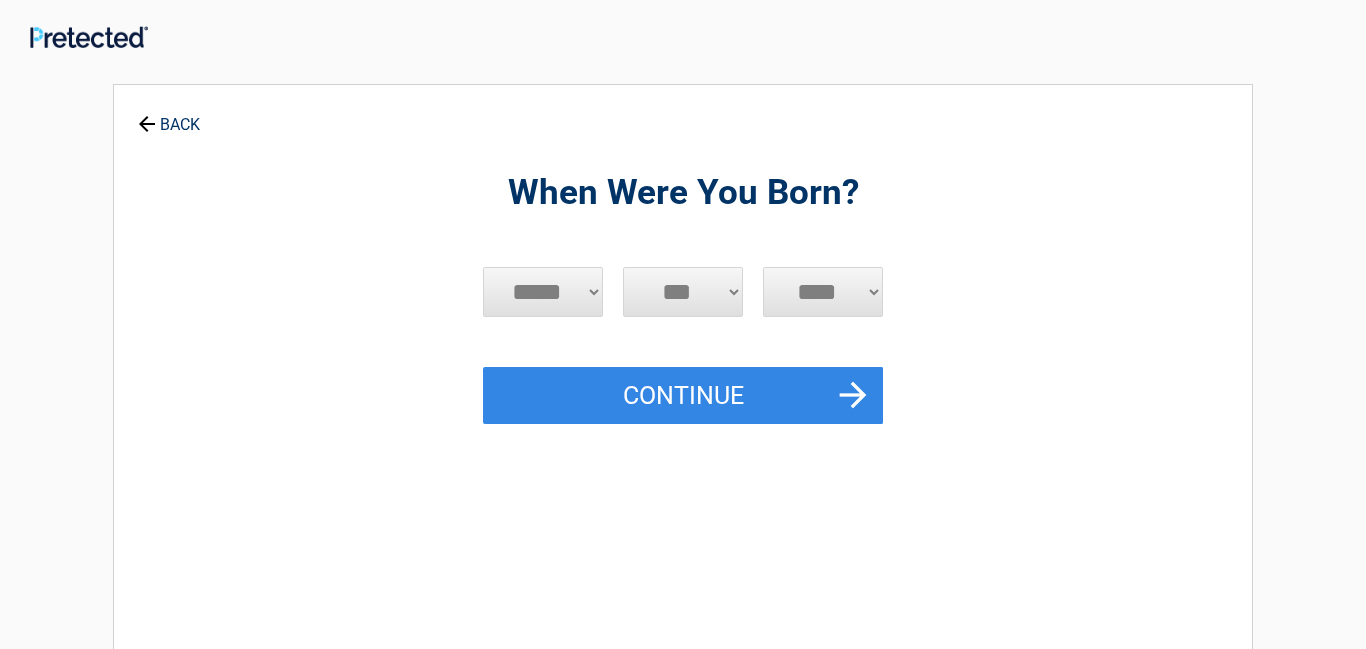 click on "*****
***
***
***
***
***
***
***
***
***
***
***
***" at bounding box center (543, 292) 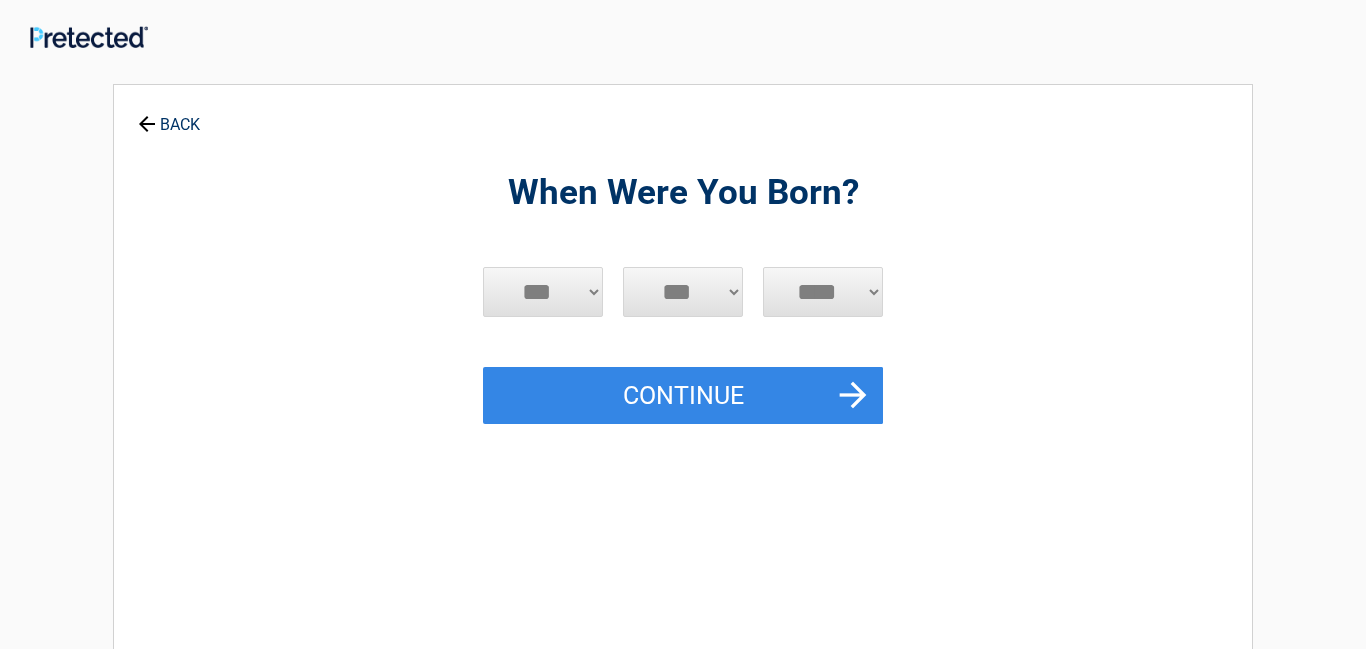 click on "*****
***
***
***
***
***
***
***
***
***
***
***
***" at bounding box center (543, 292) 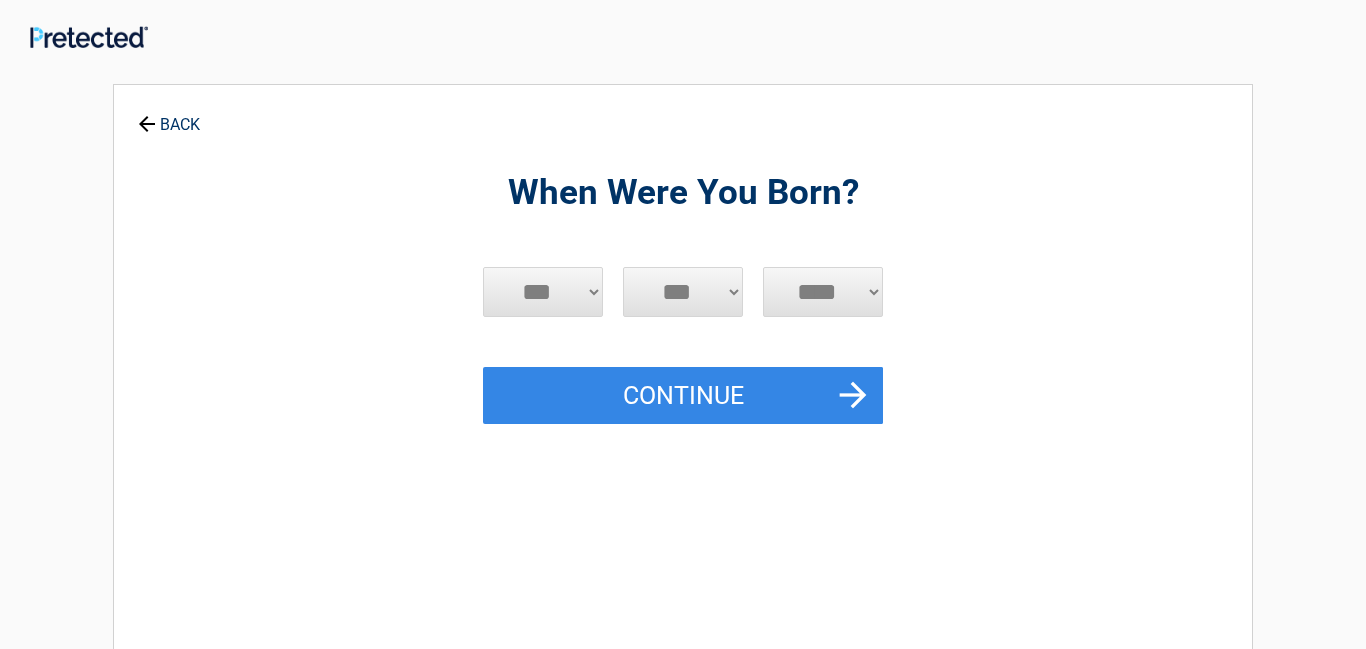 click on "*** * * * * * * * * * ** ** ** ** ** ** ** ** ** ** ** ** ** ** ** ** ** ** ** ** ** **" at bounding box center (683, 292) 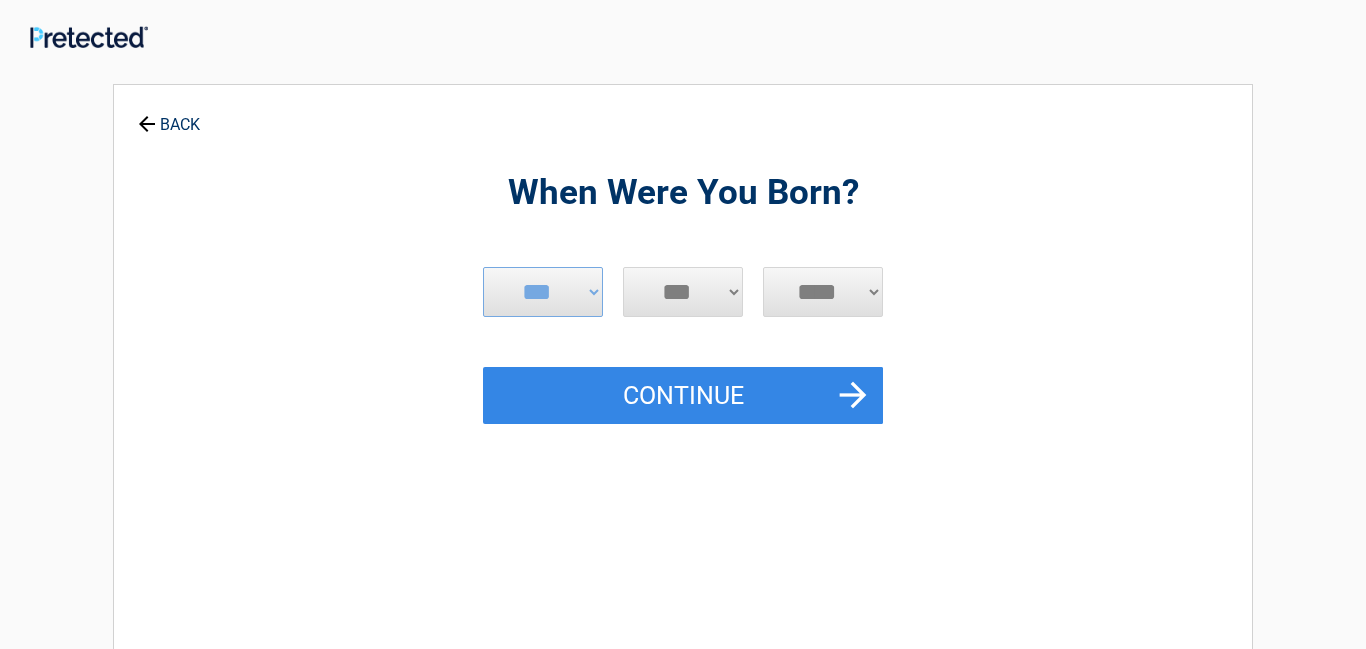 select on "**" 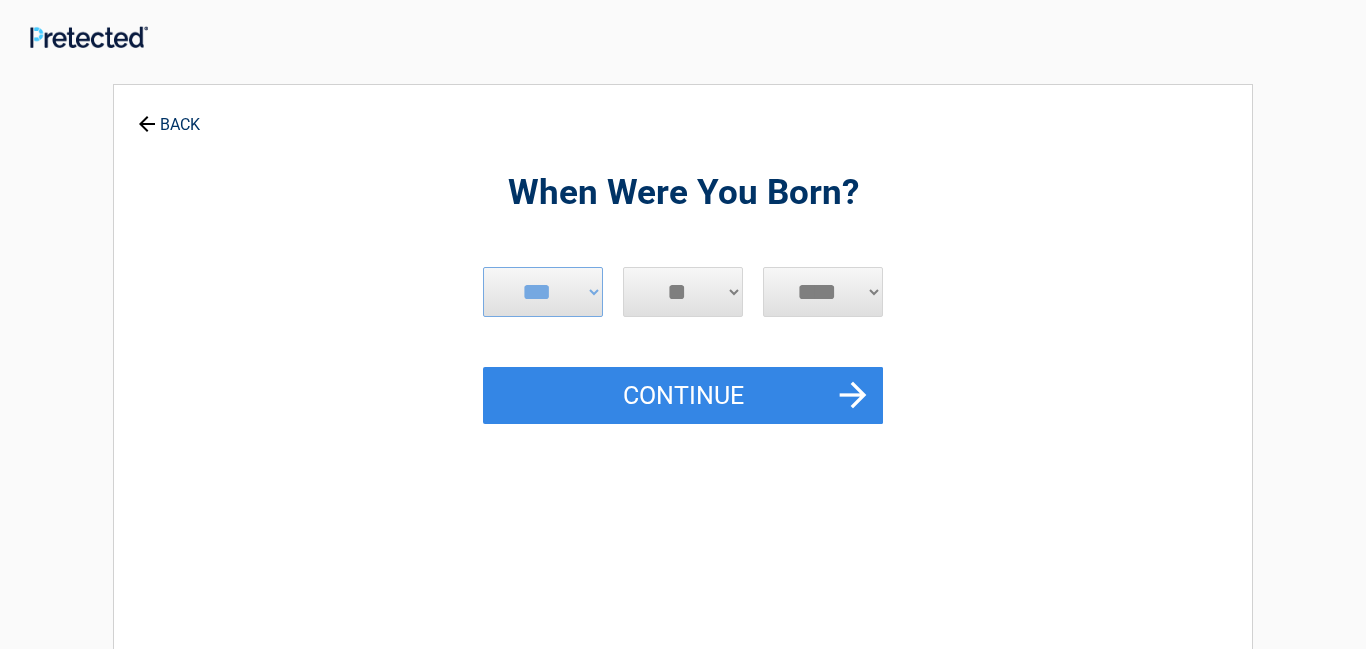 click on "*** * * * * * * * * * ** ** ** ** ** ** ** ** ** ** ** ** ** ** ** ** ** ** ** ** ** **" at bounding box center (683, 292) 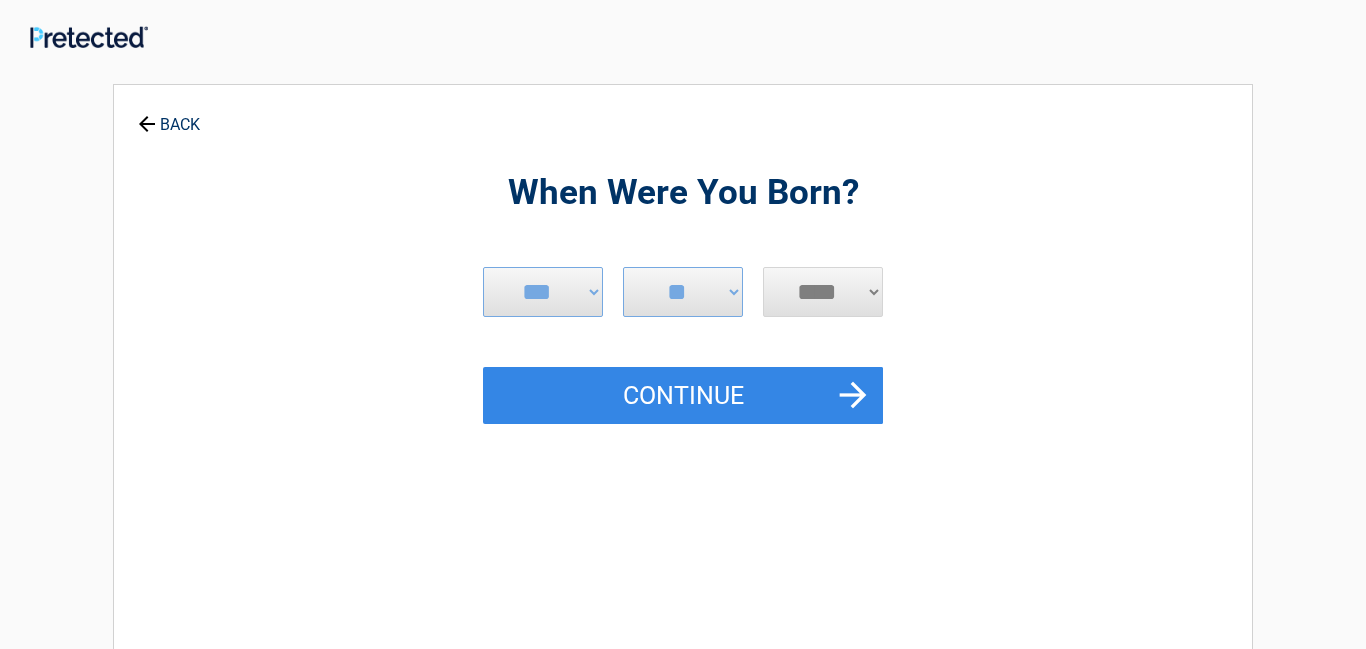 select on "****" 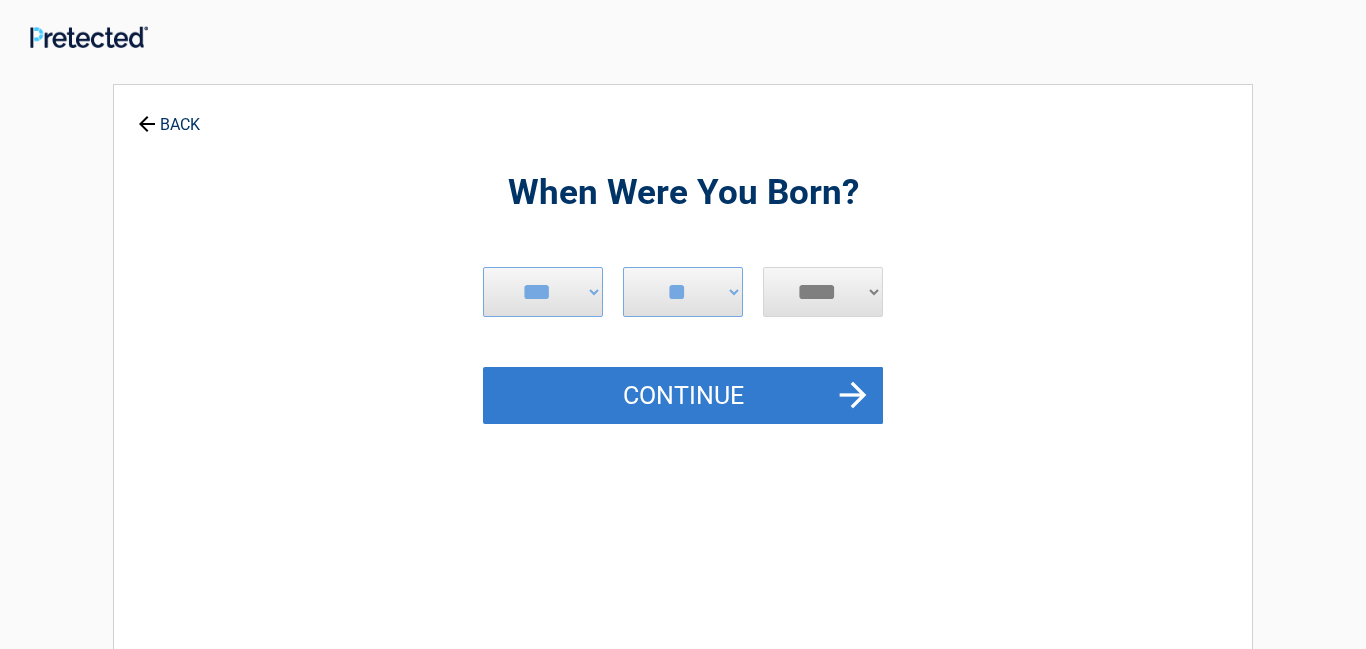 click on "Continue" at bounding box center [683, 396] 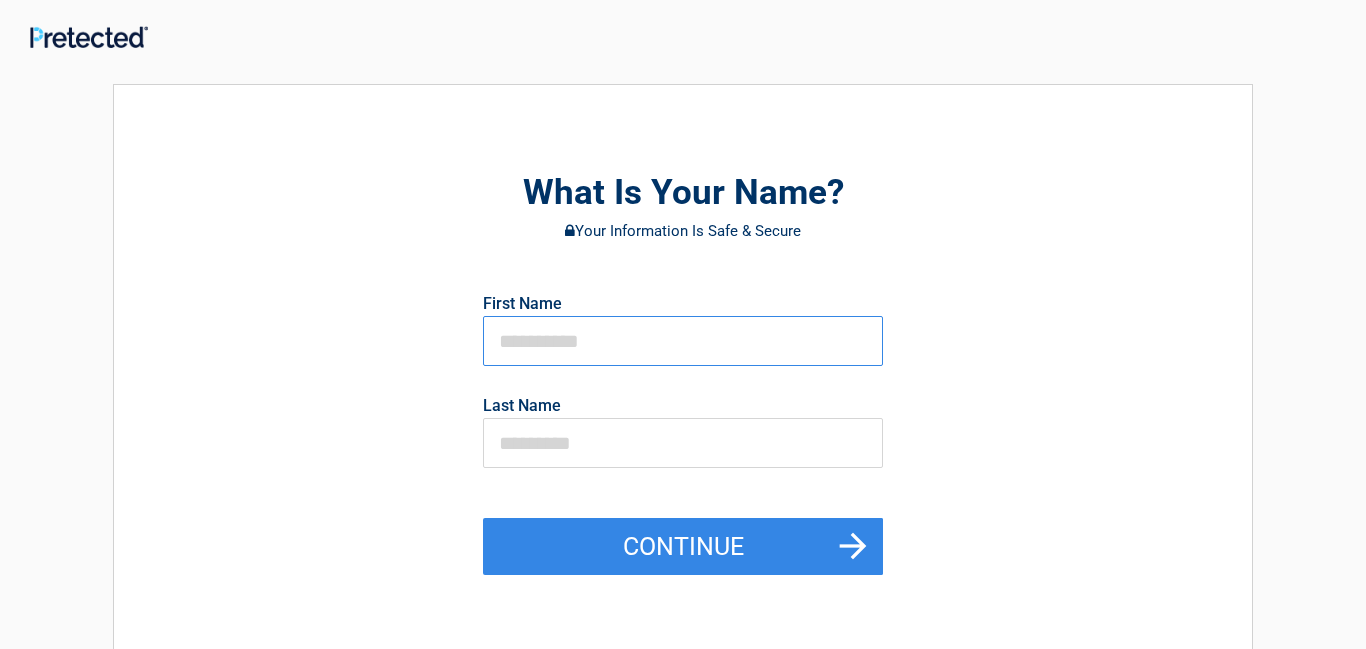 click at bounding box center (683, 341) 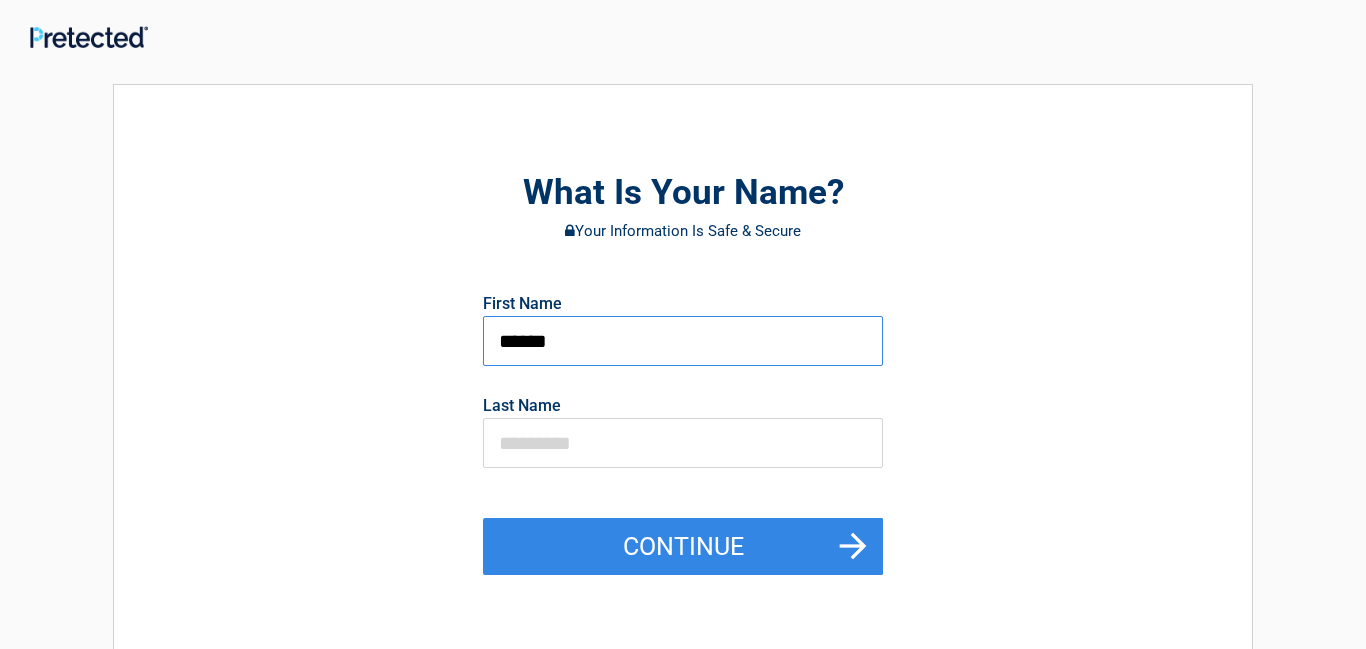 type on "******" 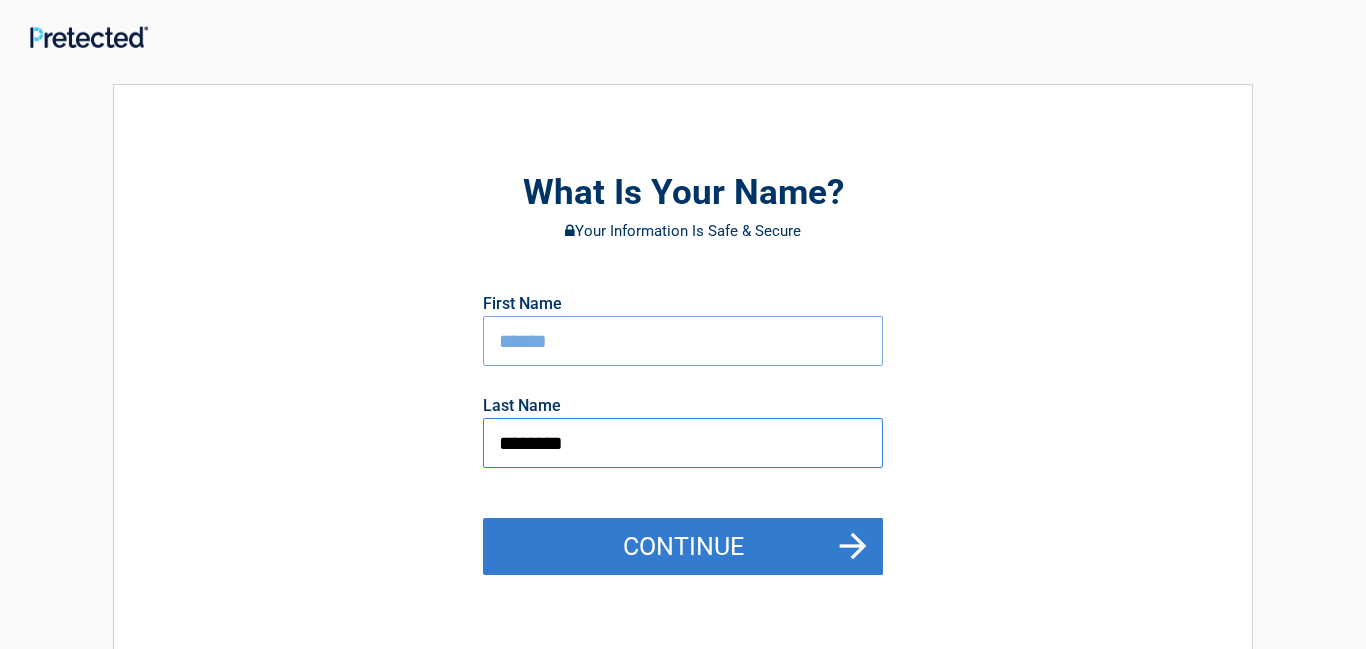 type on "********" 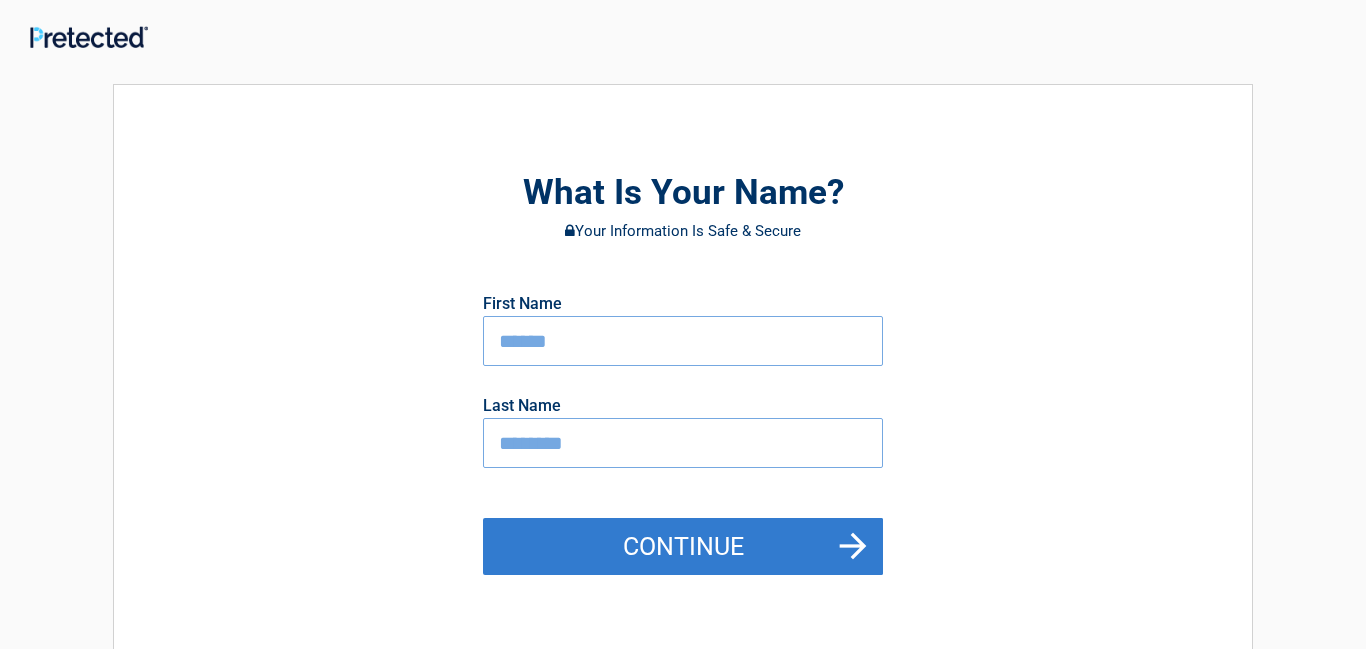 click on "Continue" at bounding box center (683, 547) 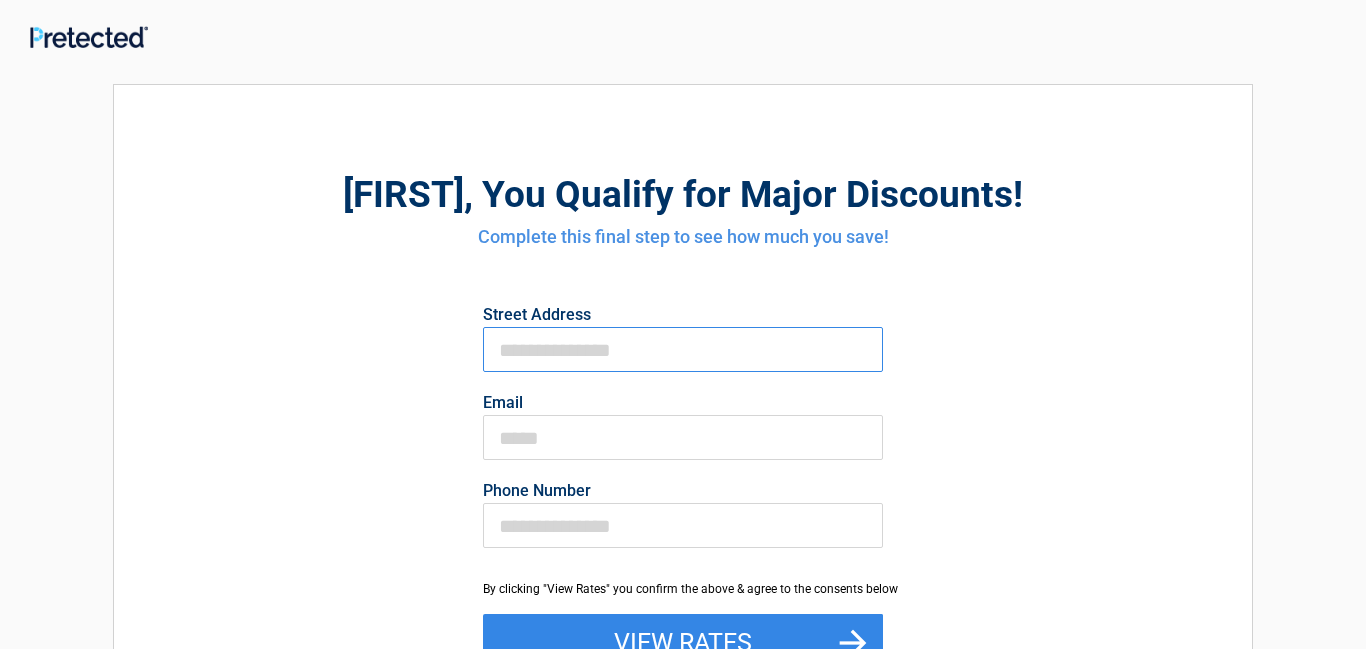 click on "First Name" at bounding box center [683, 349] 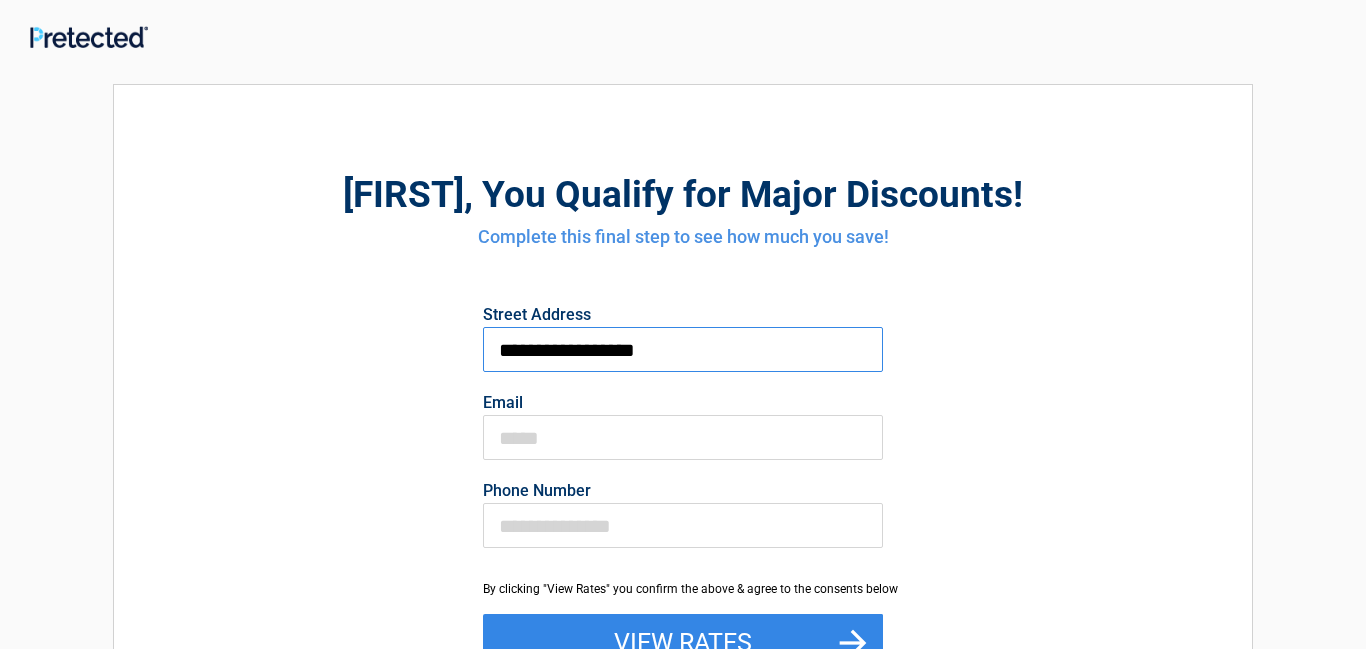 type on "**********" 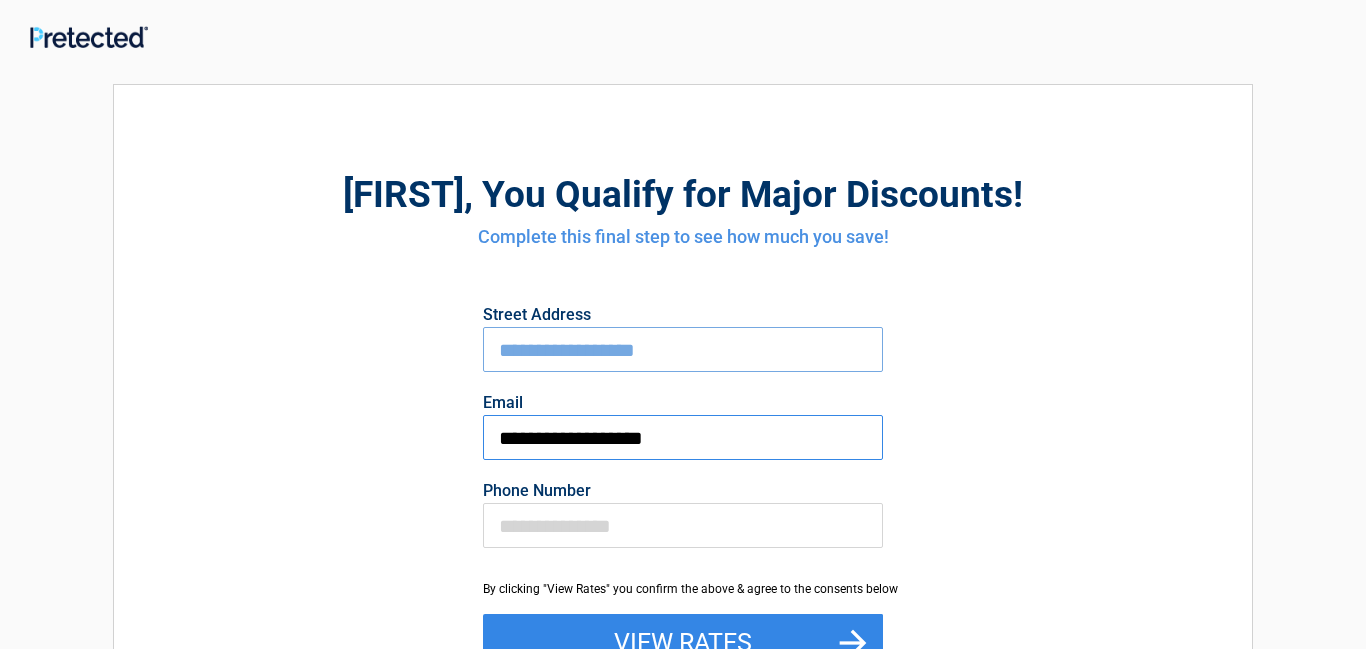 type on "**********" 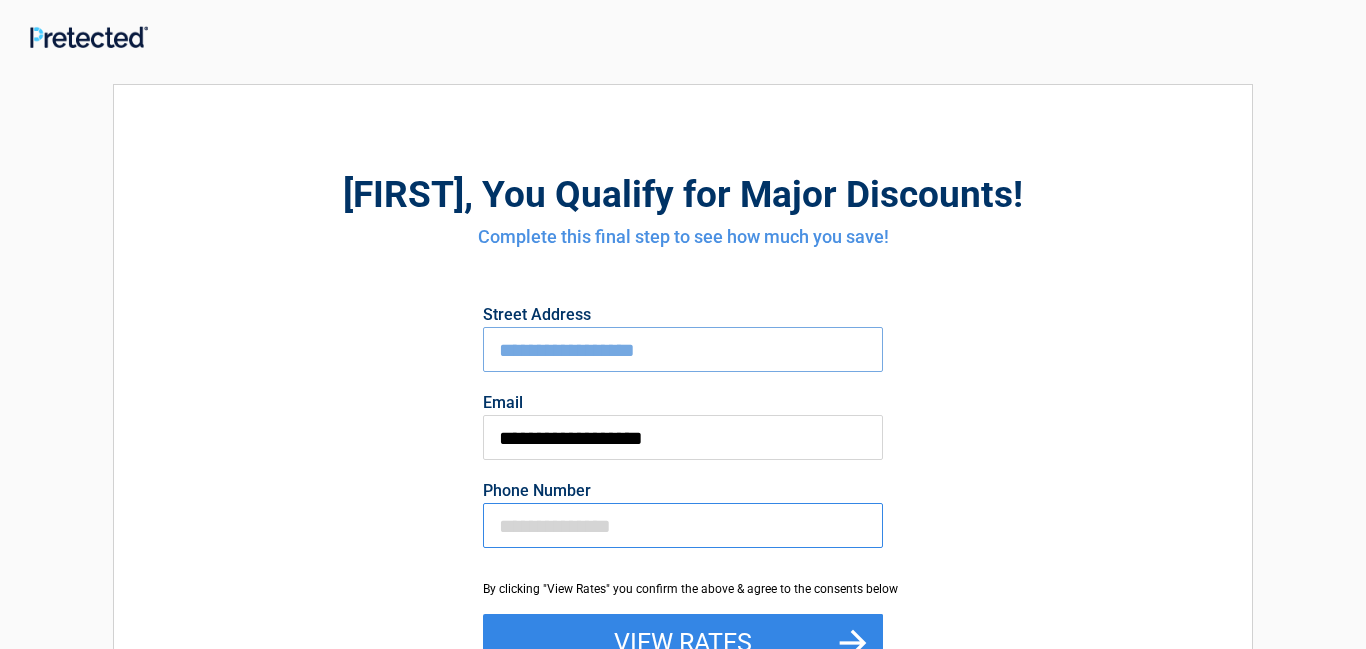 click on "Phone Number" at bounding box center [683, 525] 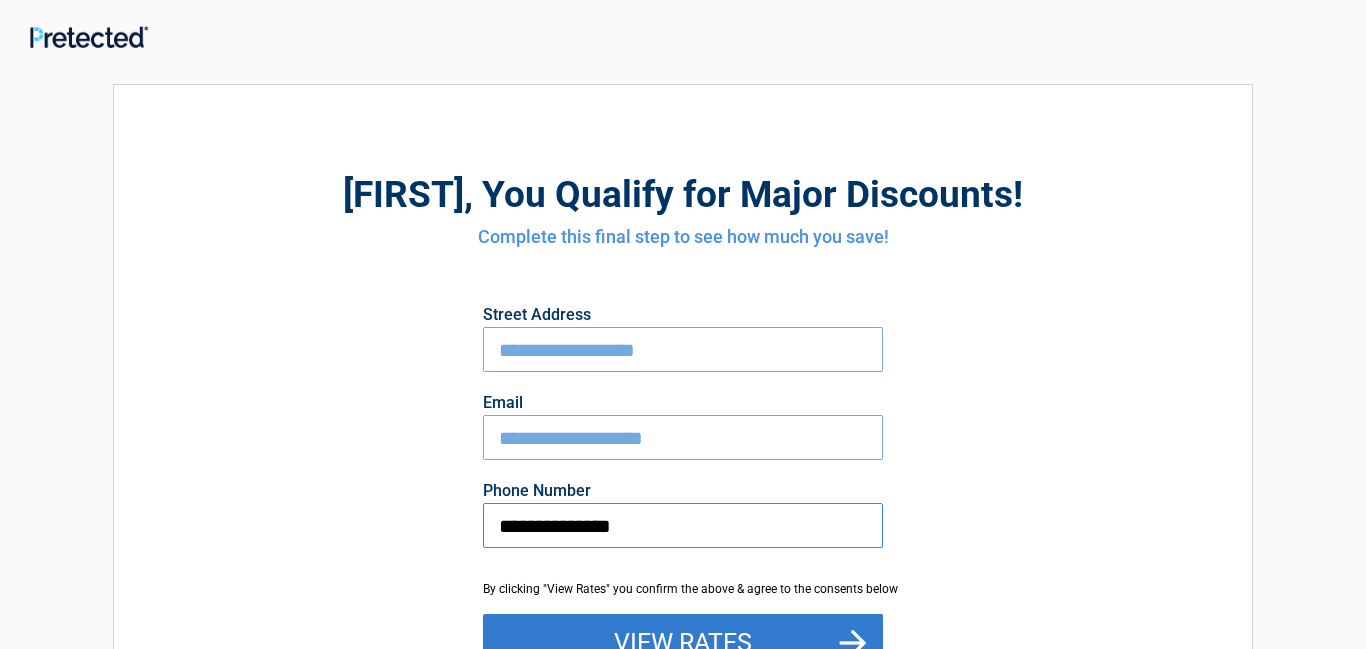 type on "**********" 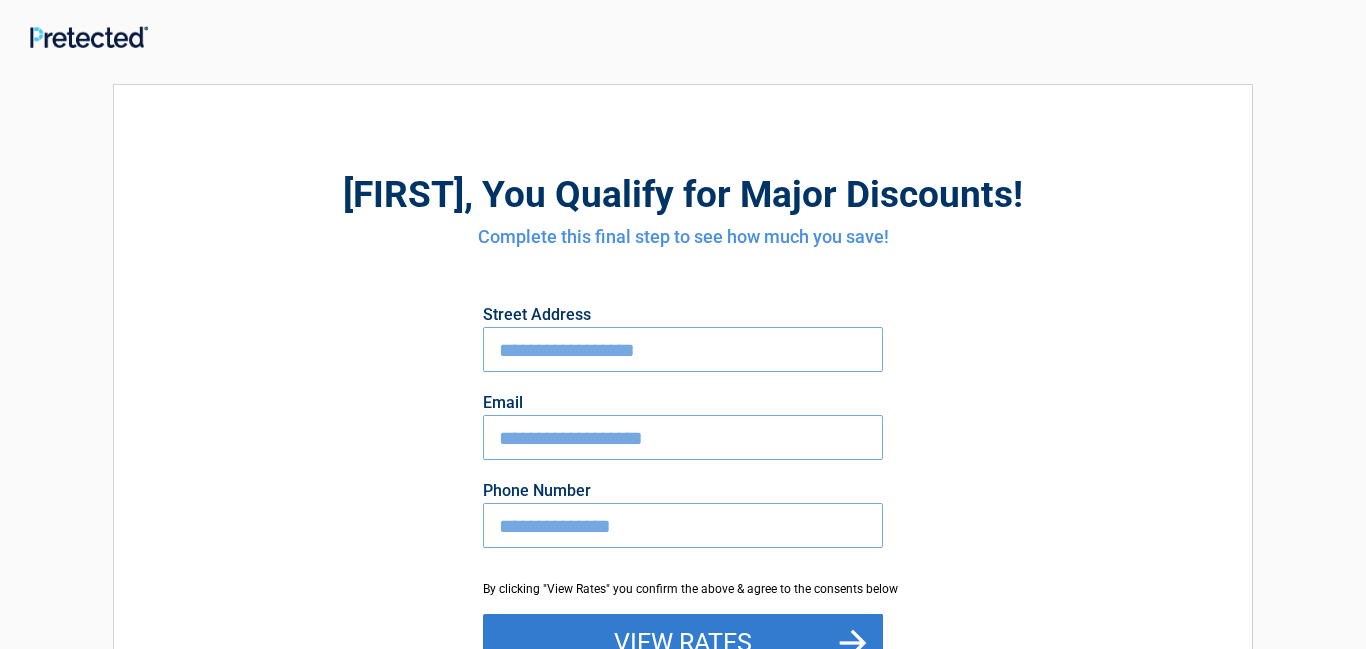 click on "View Rates" at bounding box center [683, 643] 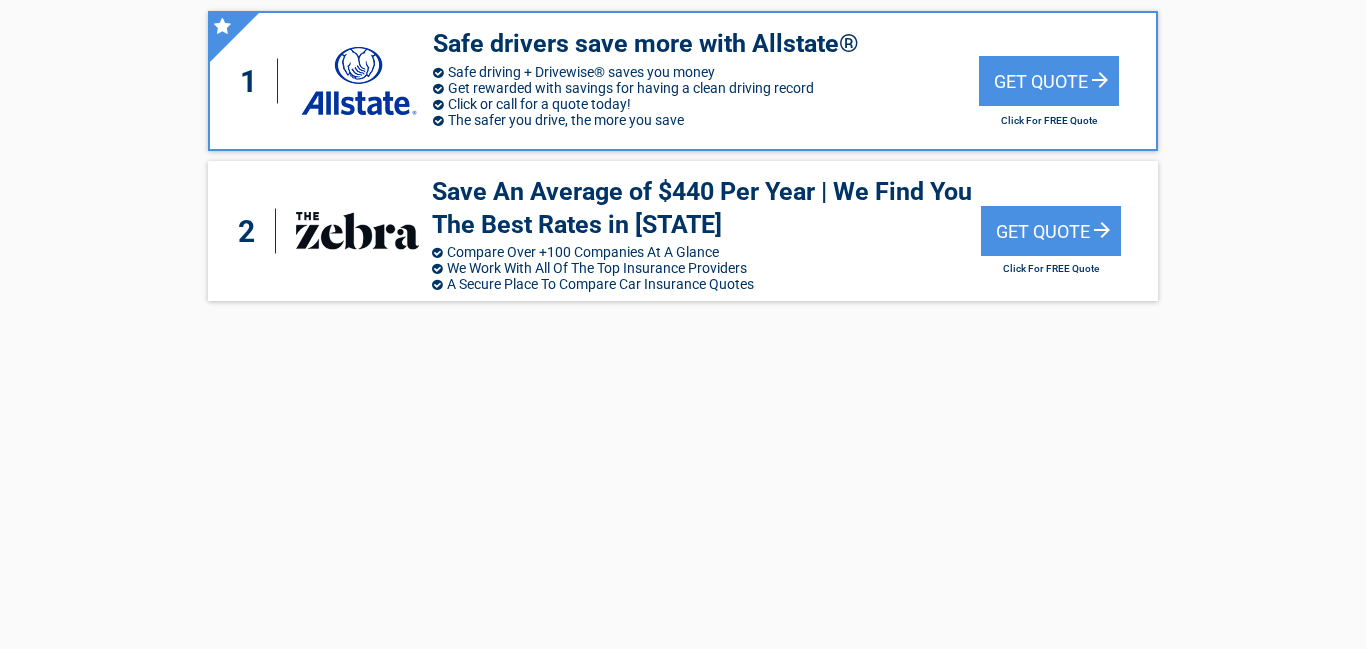 scroll, scrollTop: 0, scrollLeft: 0, axis: both 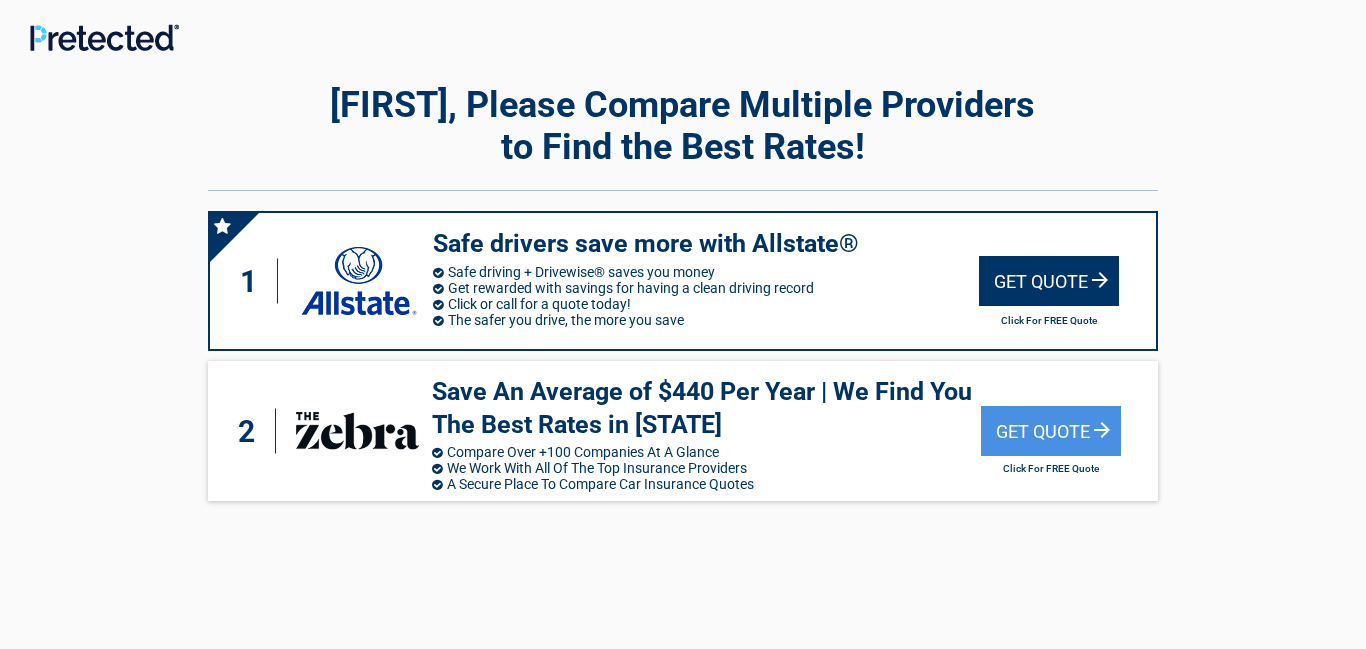 click on "Get Quote" at bounding box center [1049, 281] 